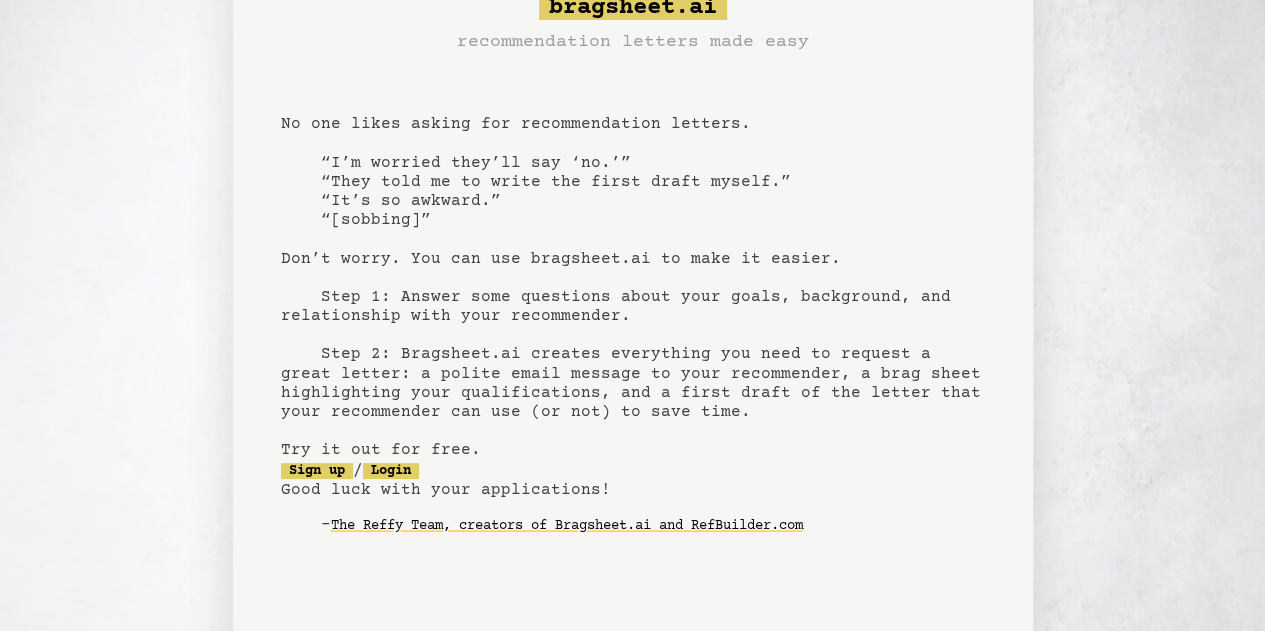 scroll, scrollTop: 100, scrollLeft: 0, axis: vertical 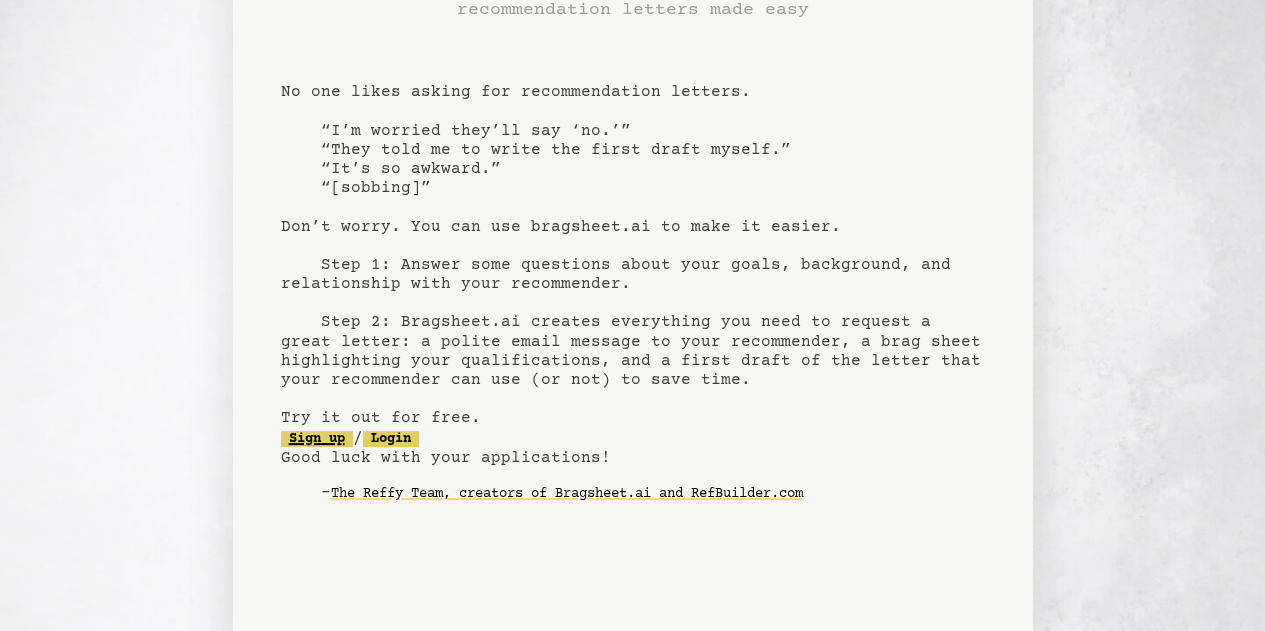 click on "Sign up" at bounding box center (317, 439) 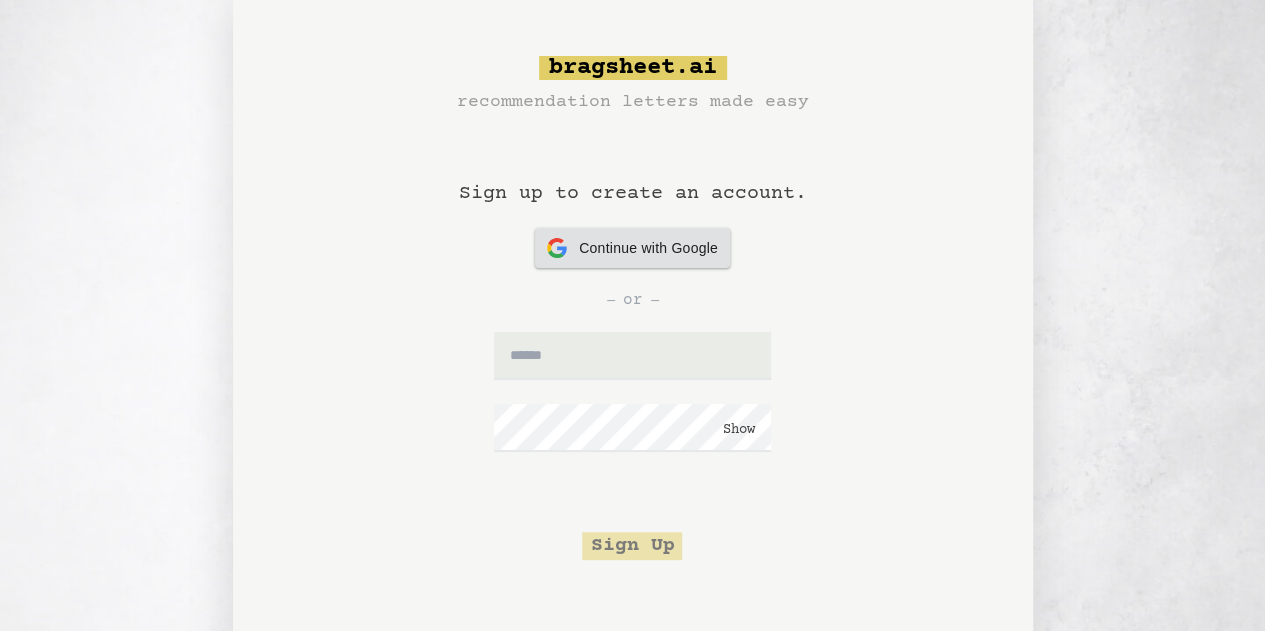 click on "Continue with Google" at bounding box center (648, 248) 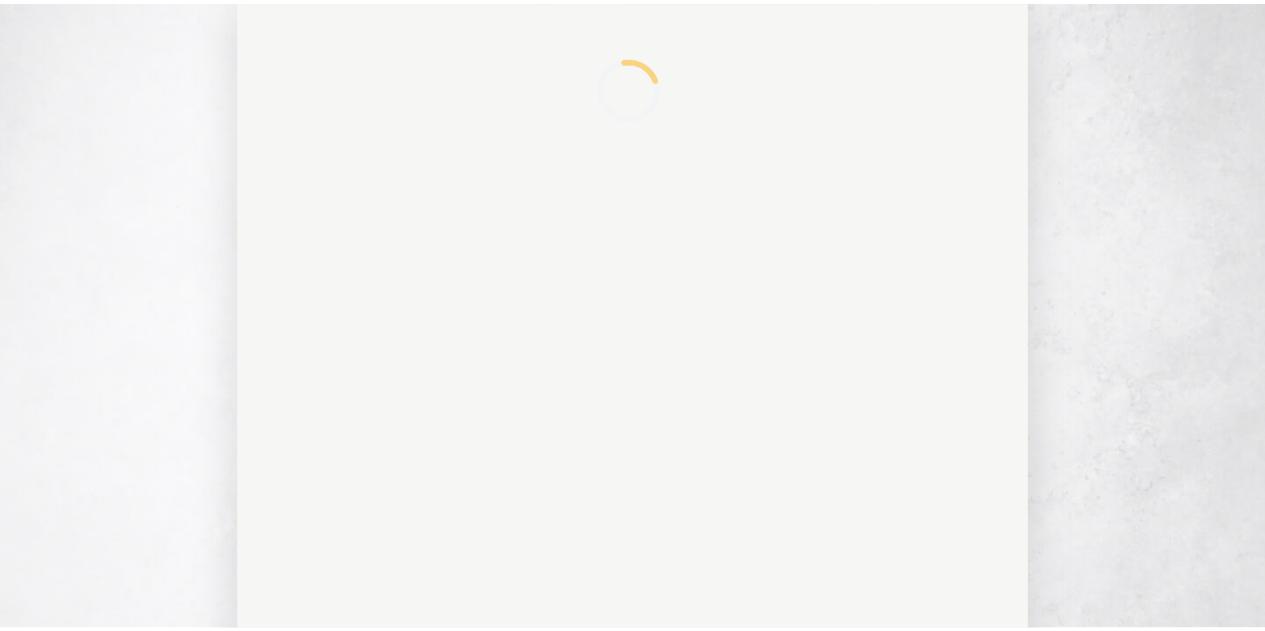 scroll, scrollTop: 0, scrollLeft: 0, axis: both 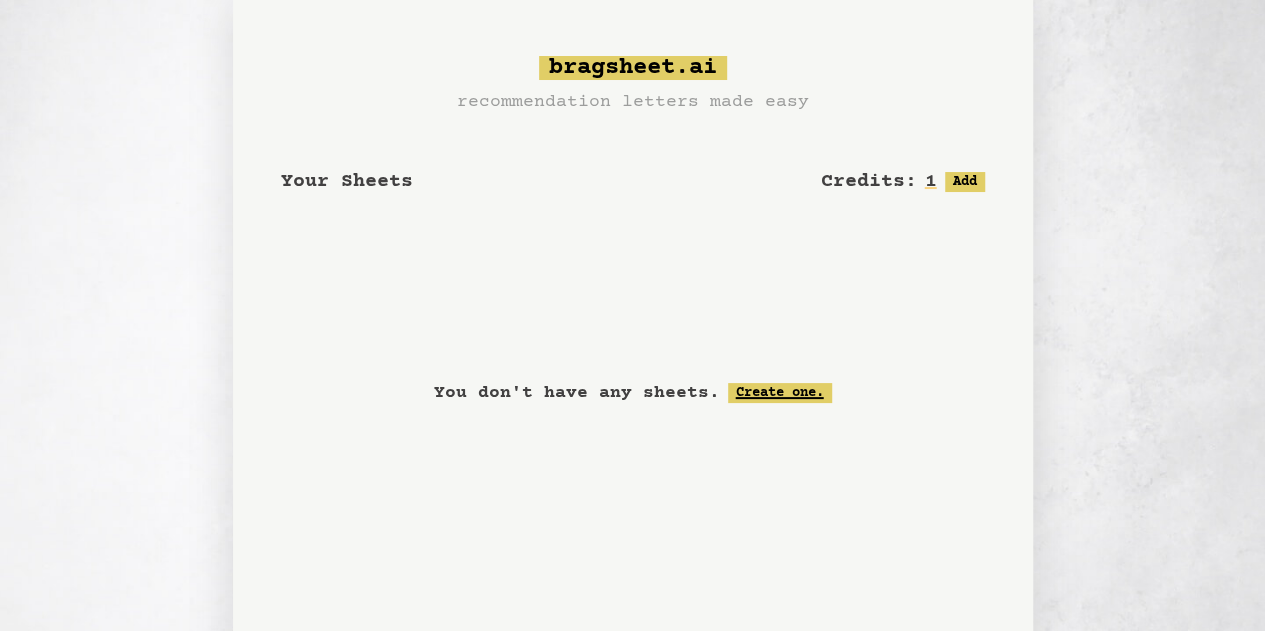 click on "Create one." at bounding box center (780, 393) 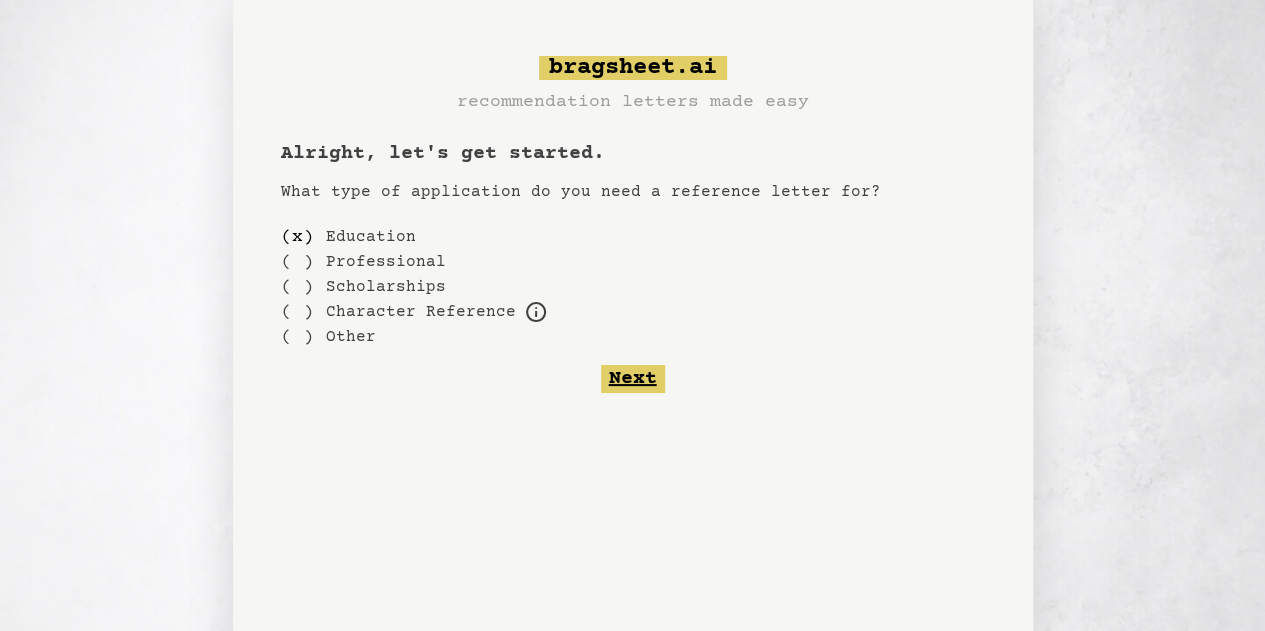 click on "Next" at bounding box center (633, 379) 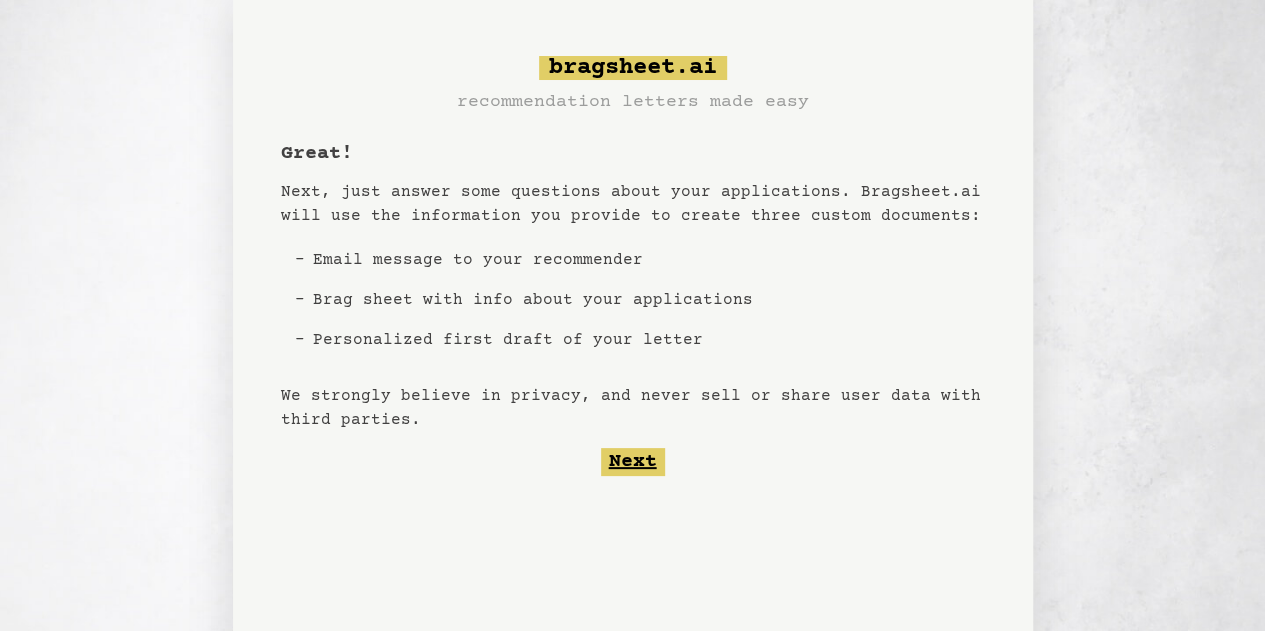 click on "Next" at bounding box center (633, 462) 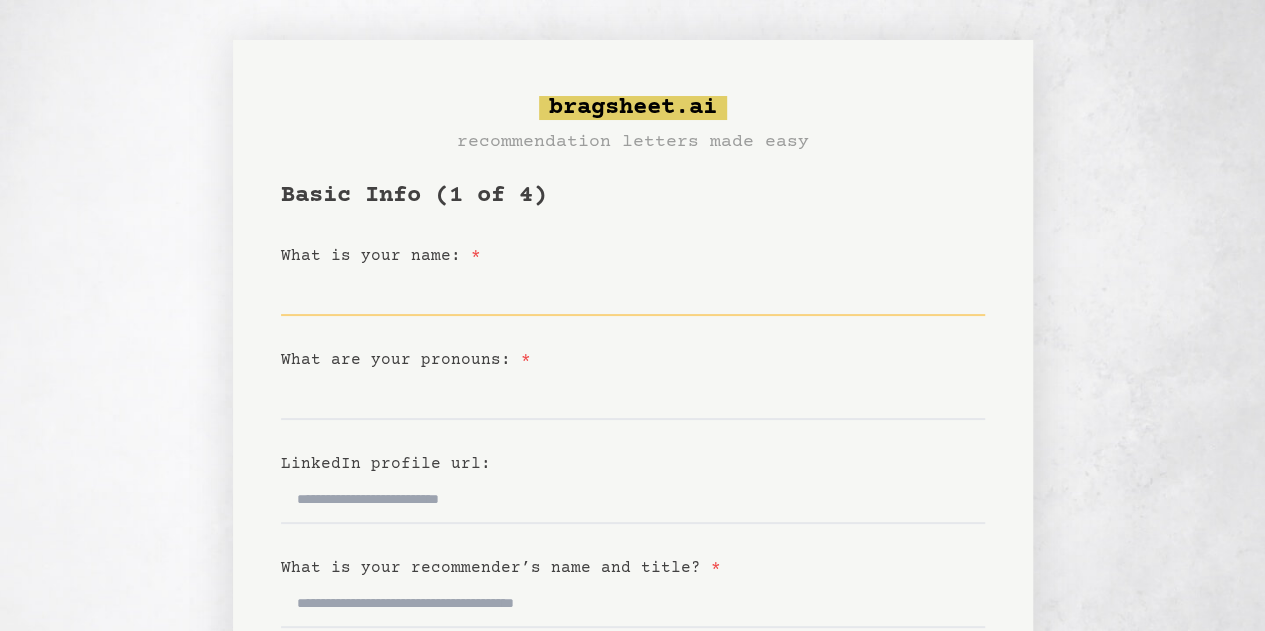 click on "What is your name:   *" at bounding box center [633, 292] 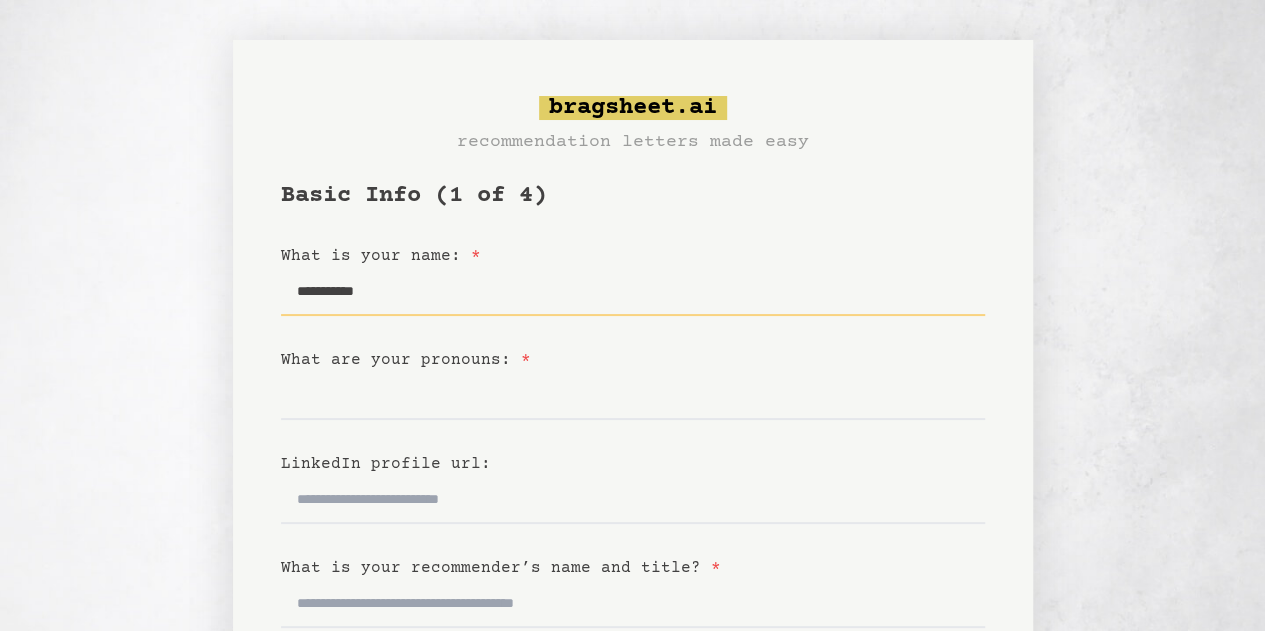 type on "**********" 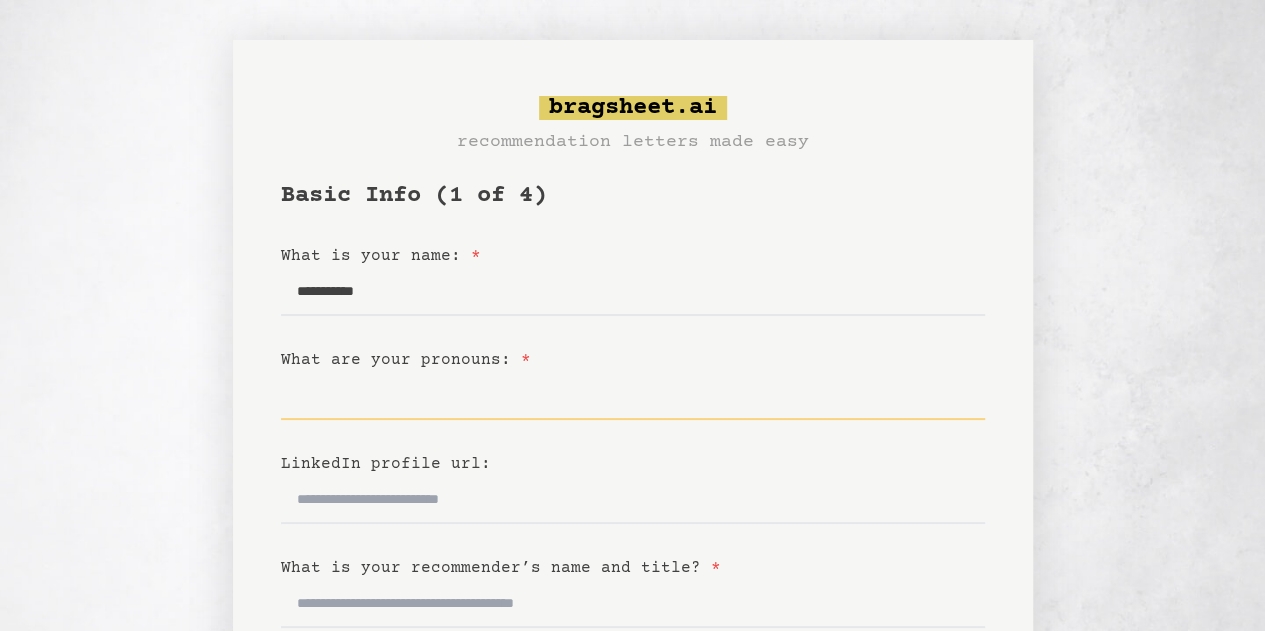 click on "What are your pronouns:   *" at bounding box center (633, 396) 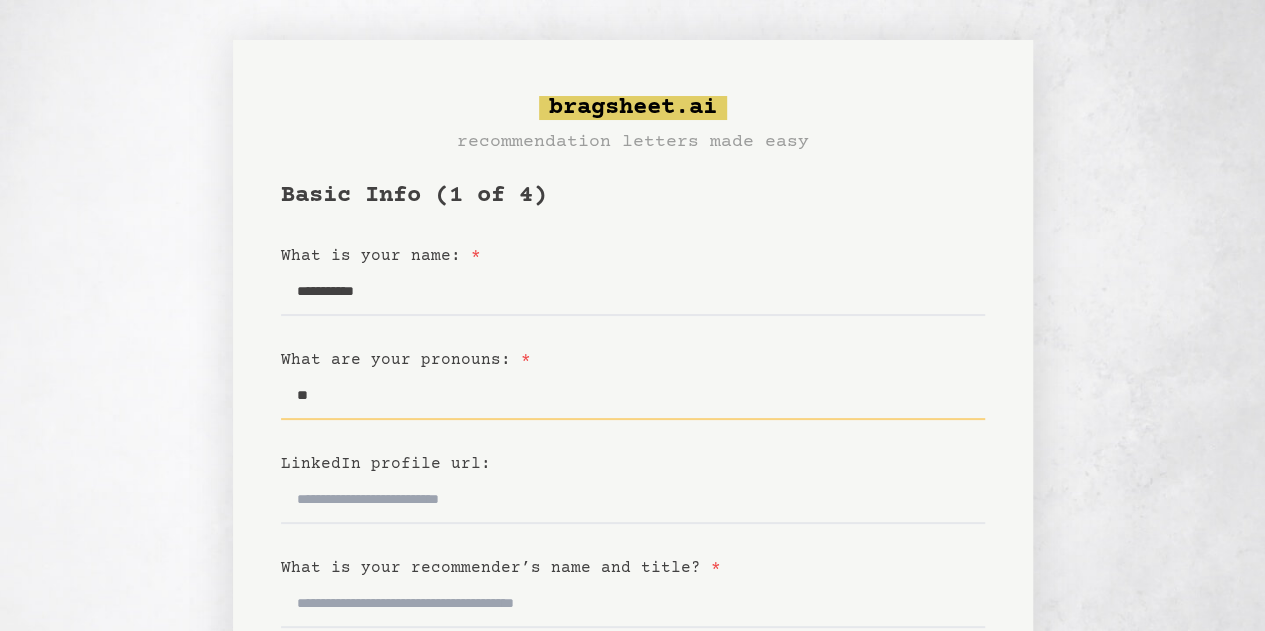 type on "*" 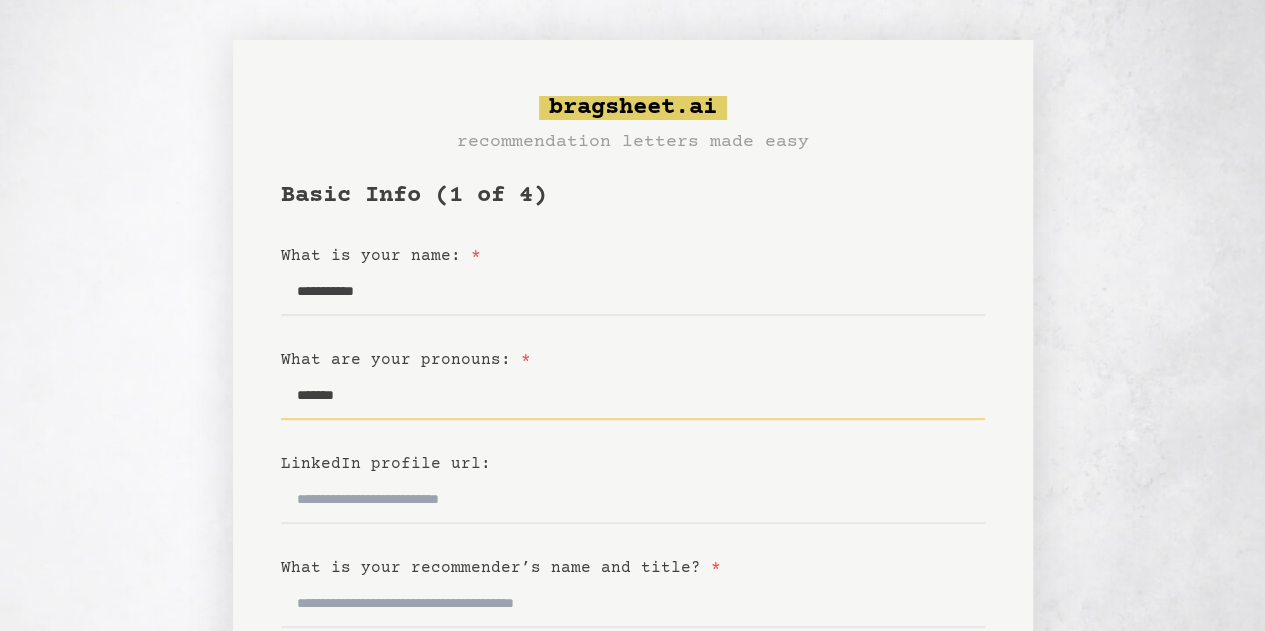 scroll, scrollTop: 200, scrollLeft: 0, axis: vertical 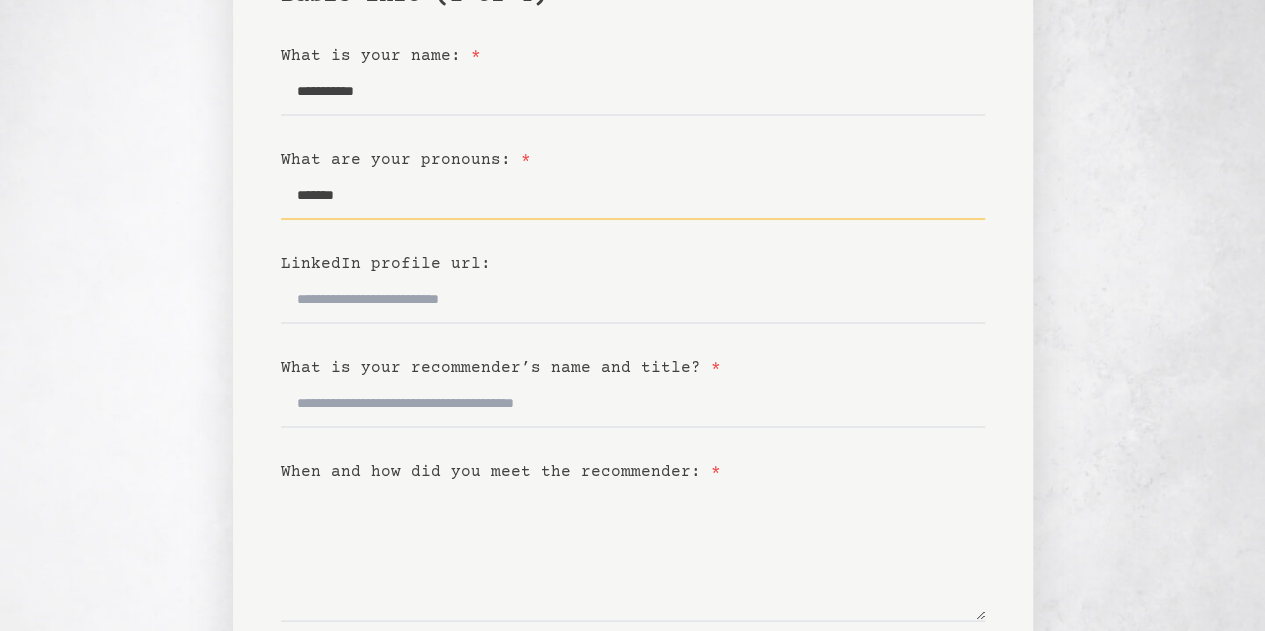 type on "*******" 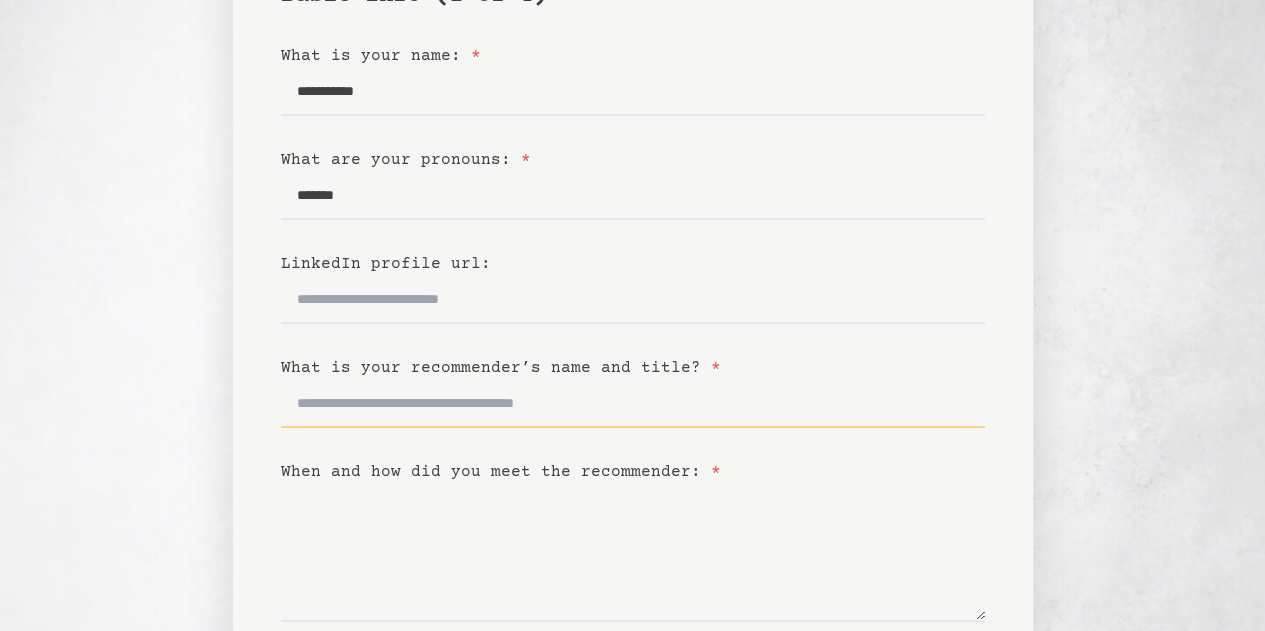 click on "What is your recommender’s name and title?   *" at bounding box center [633, 404] 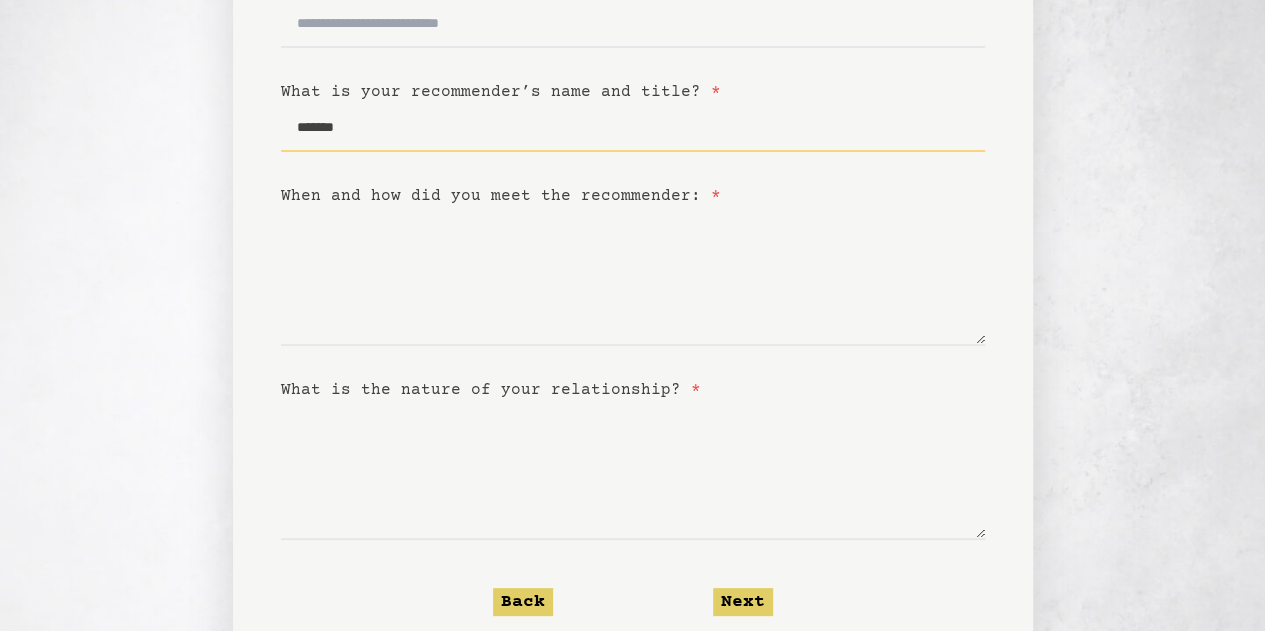 scroll, scrollTop: 500, scrollLeft: 0, axis: vertical 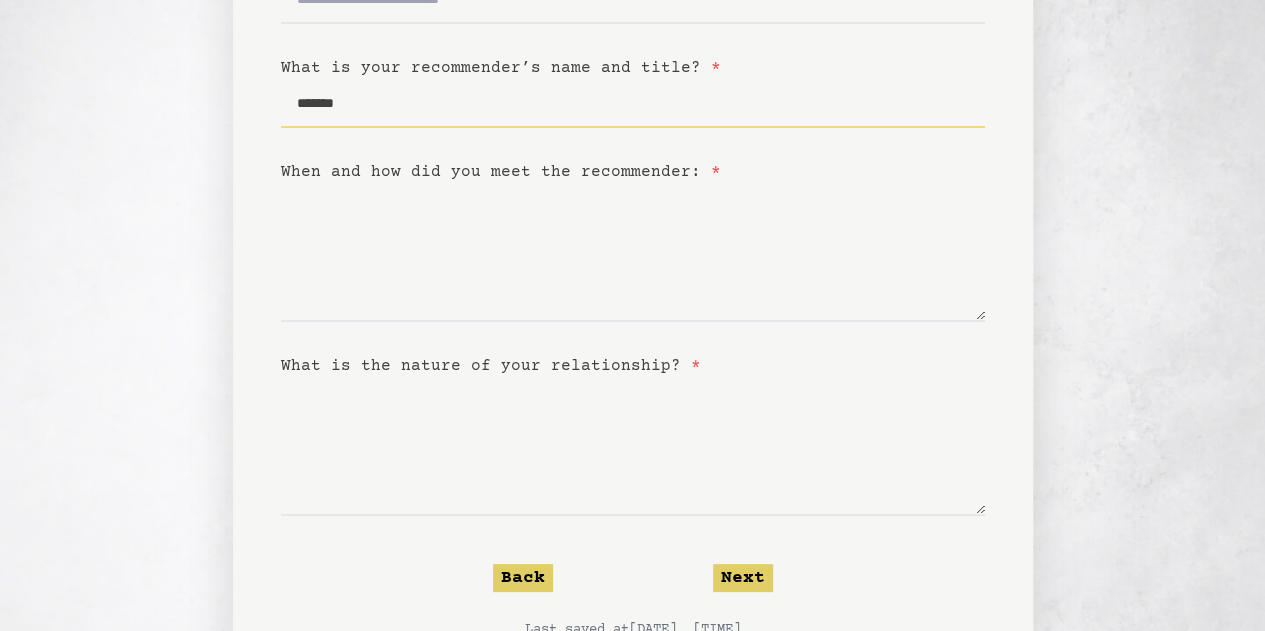 type on "*******" 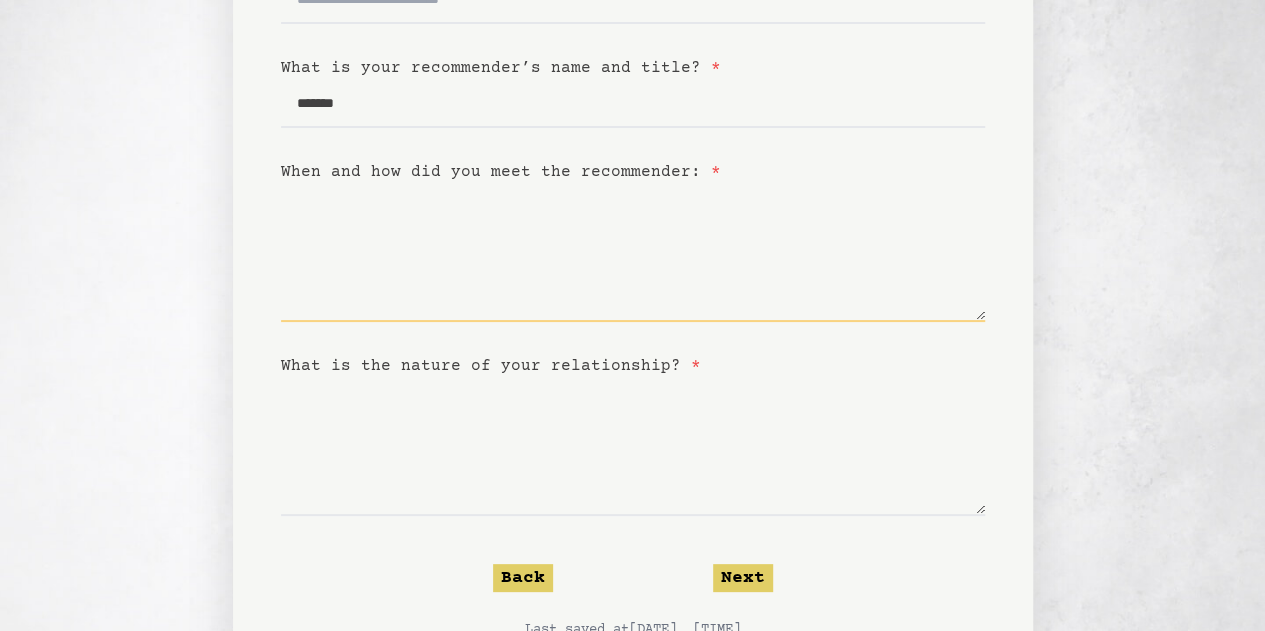 click on "When and how did you meet the recommender:   *" at bounding box center (633, 253) 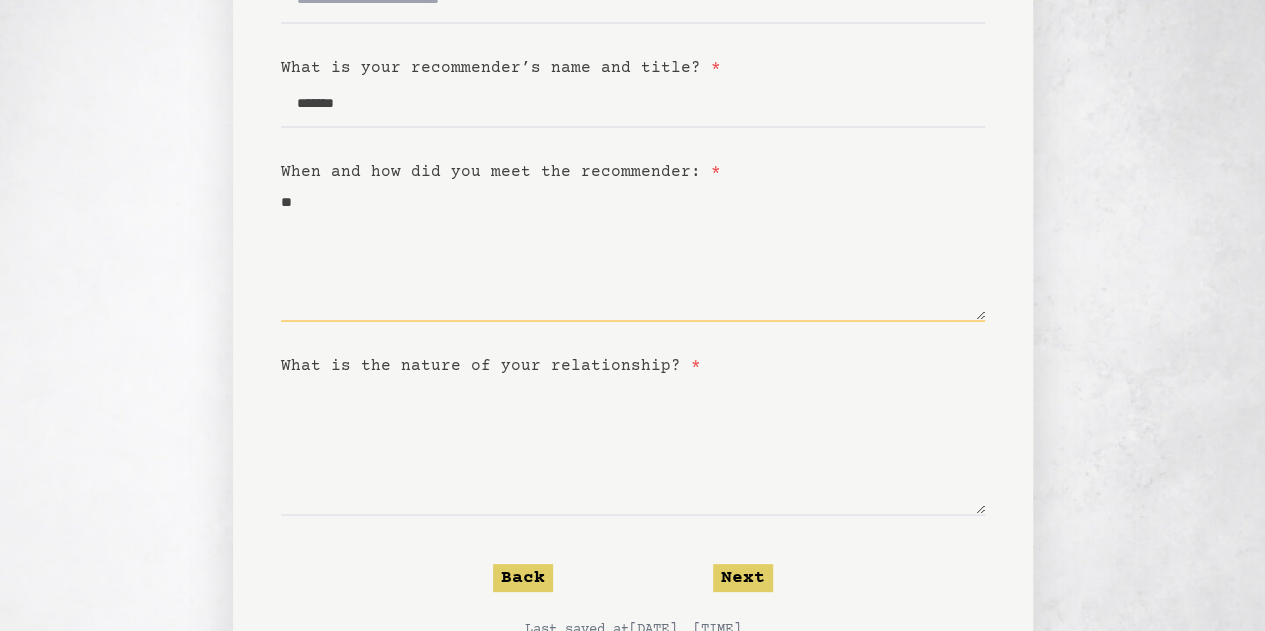 type on "*" 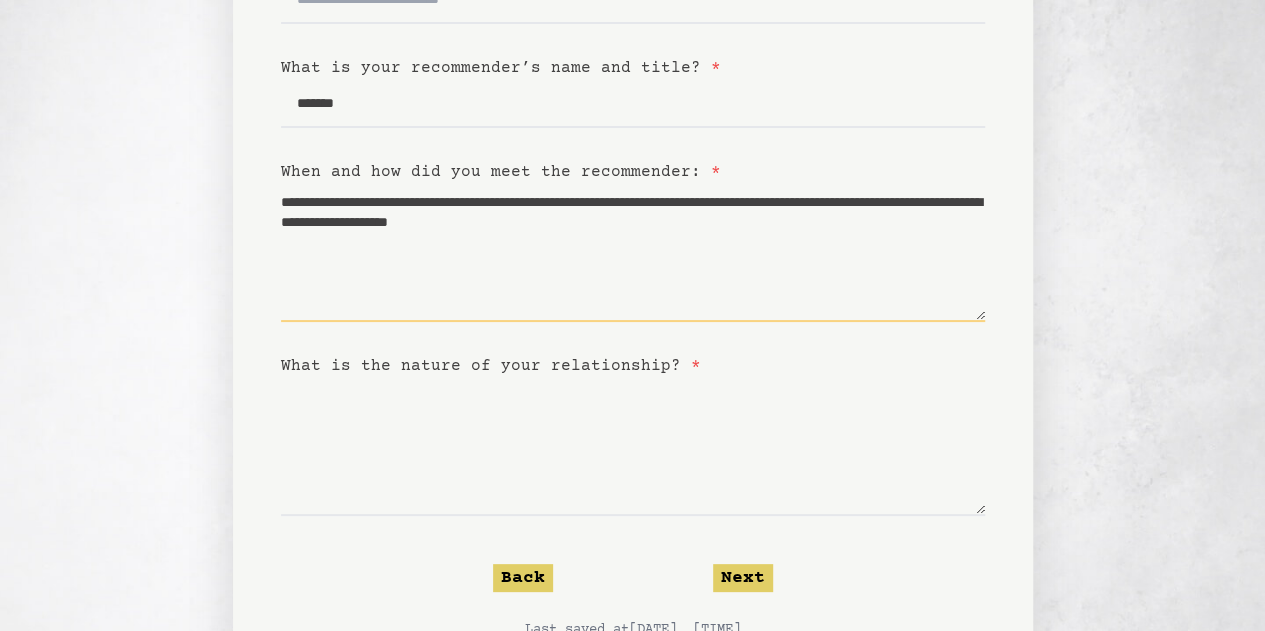 click on "**********" at bounding box center (633, 253) 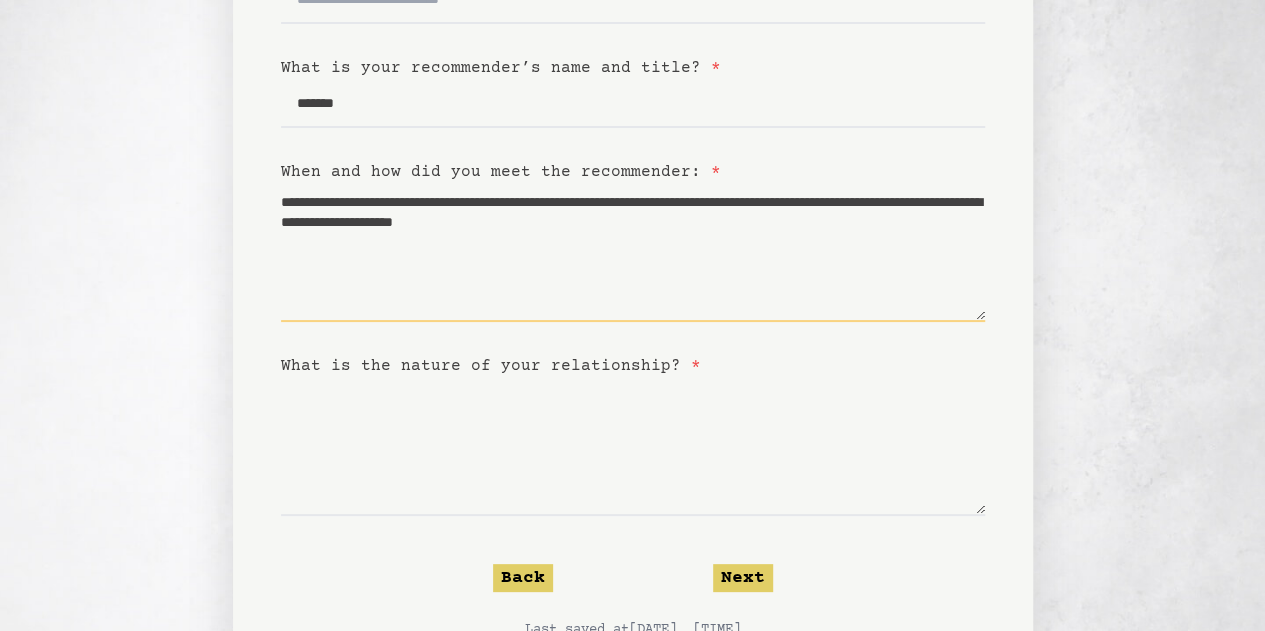 type on "**********" 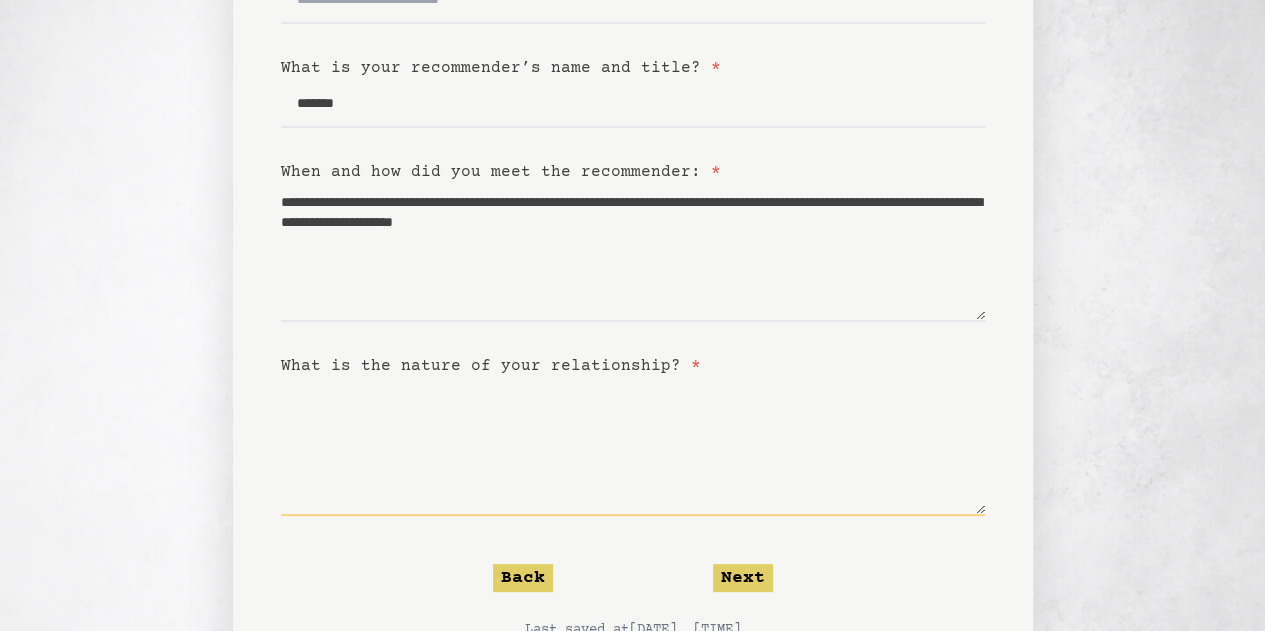 click on "What is the nature of your relationship?   *" at bounding box center (633, 447) 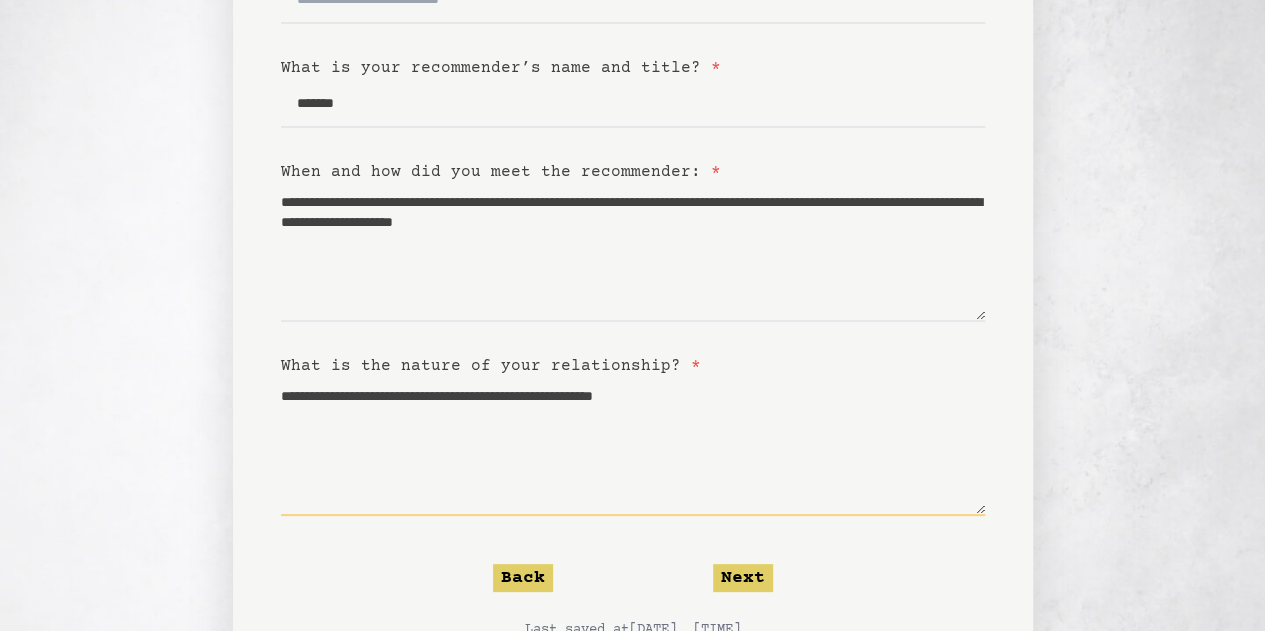 click on "**********" at bounding box center (633, 447) 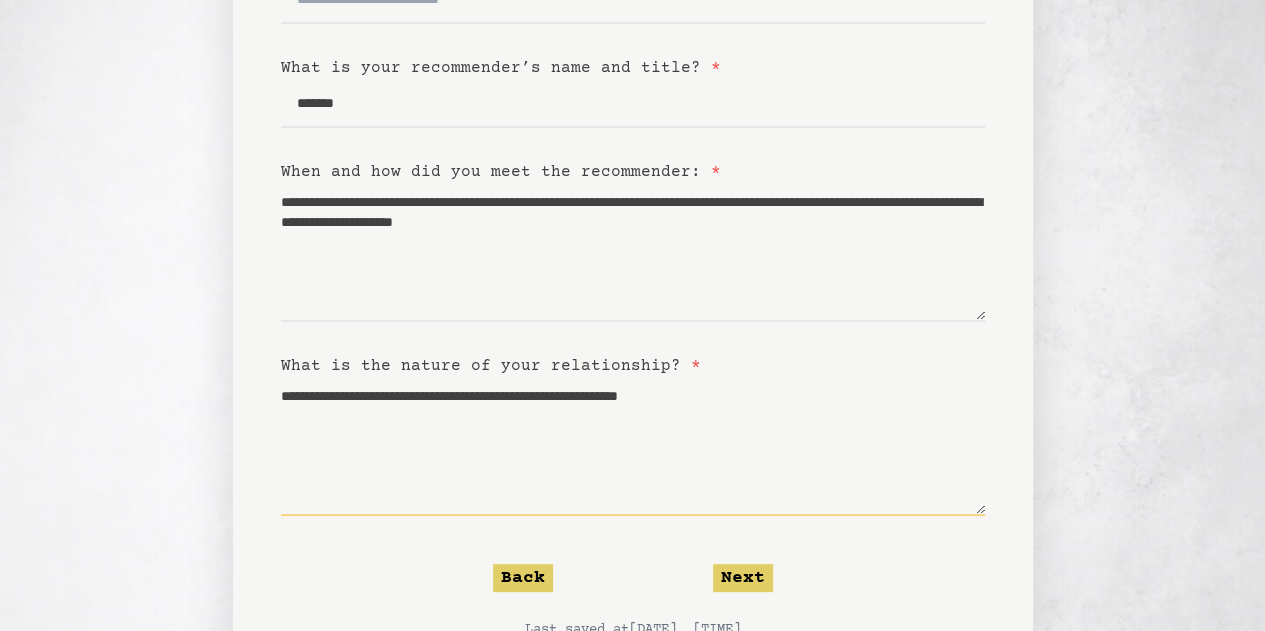 click on "**********" at bounding box center (633, 447) 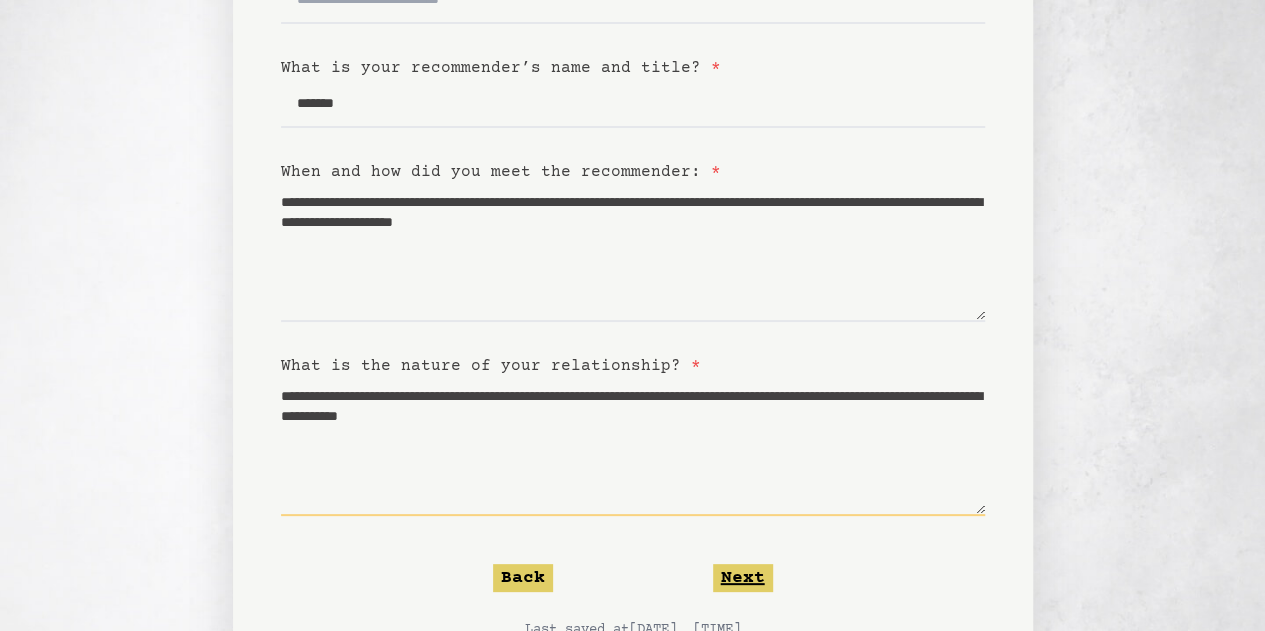 type on "**********" 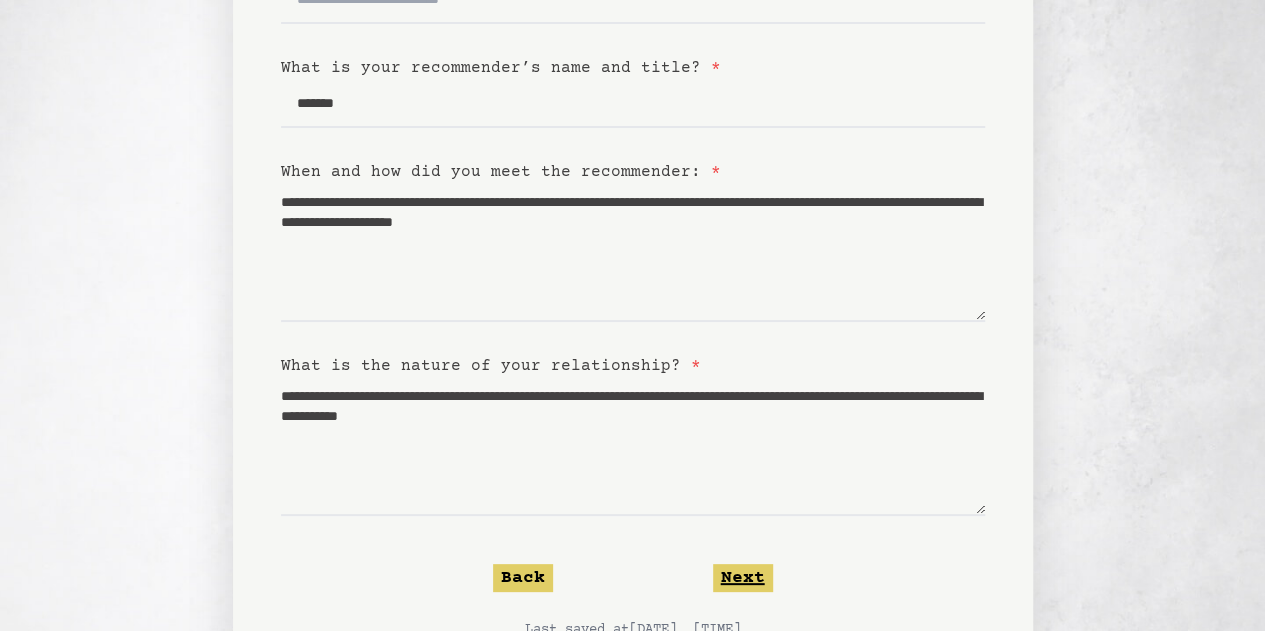 click on "Next" 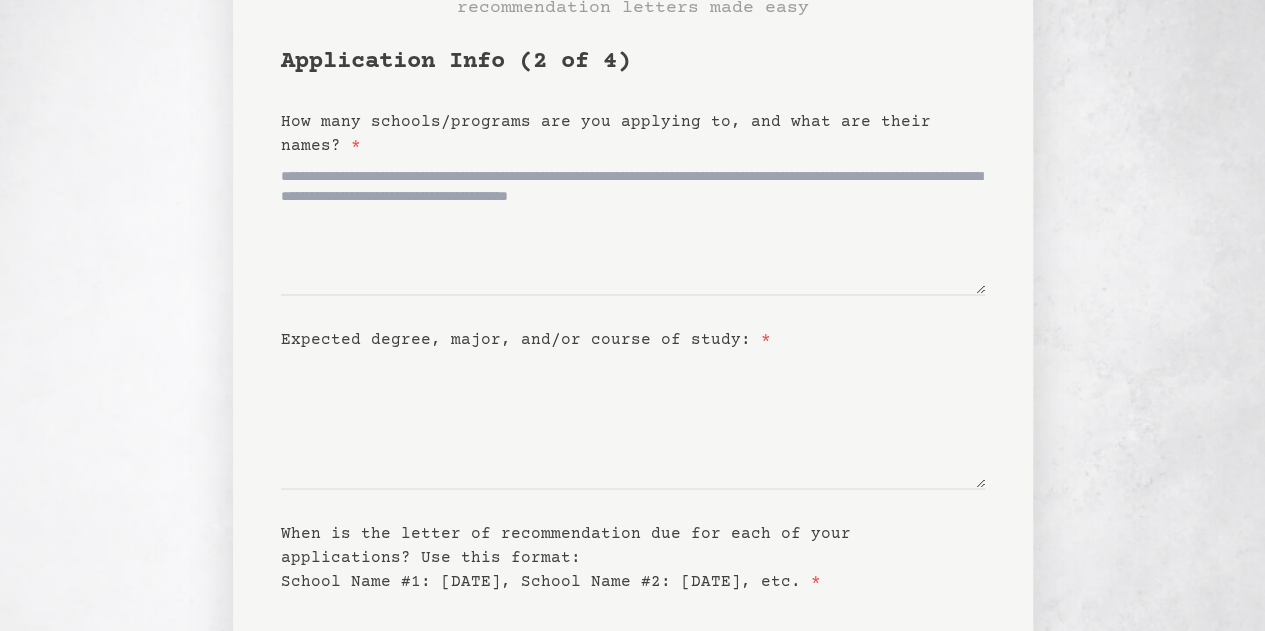scroll, scrollTop: 0, scrollLeft: 0, axis: both 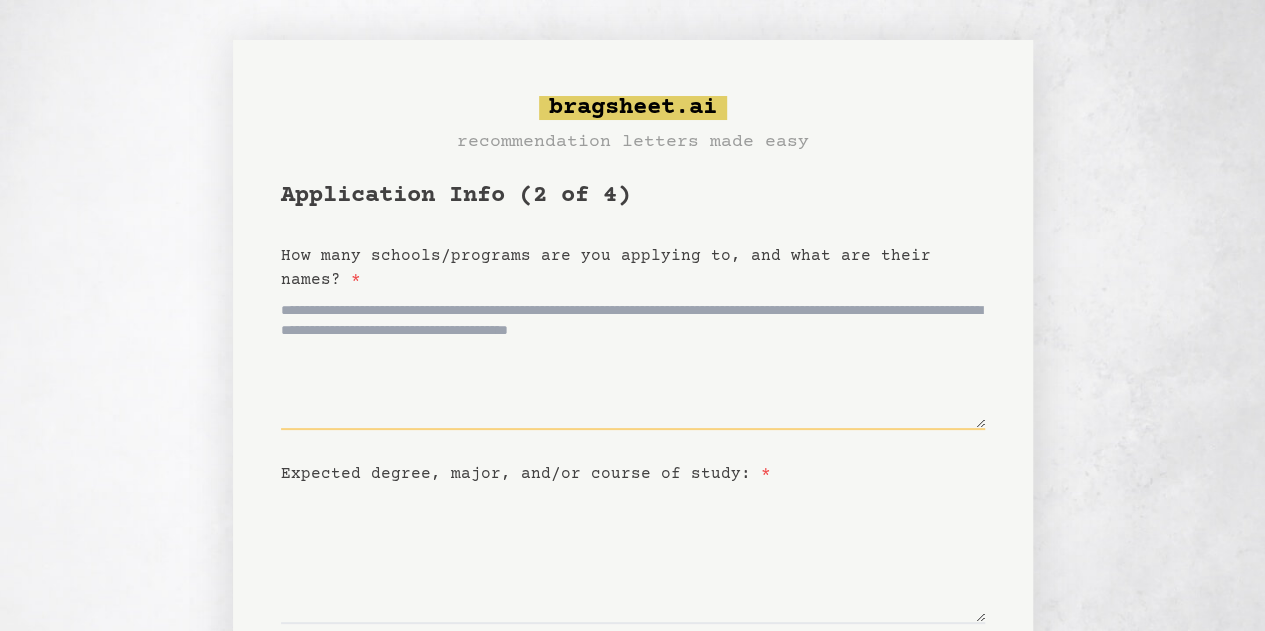 click on "How many schools/programs are you applying to, and what are
their names?   *" at bounding box center (633, 361) 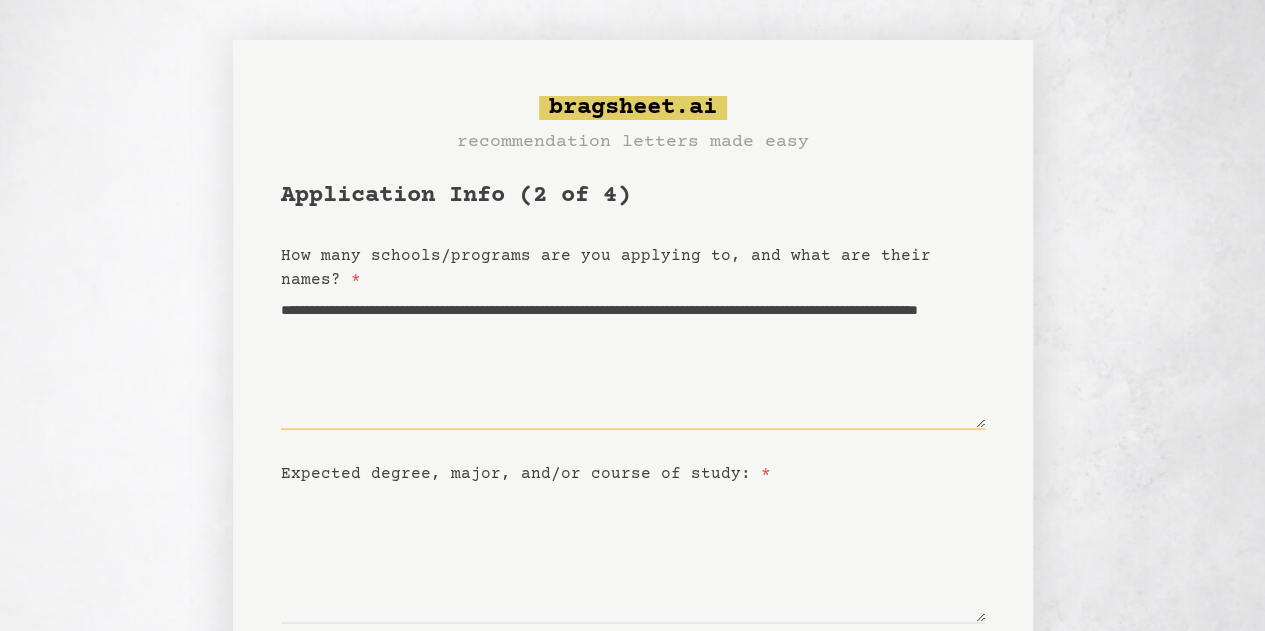 type on "**********" 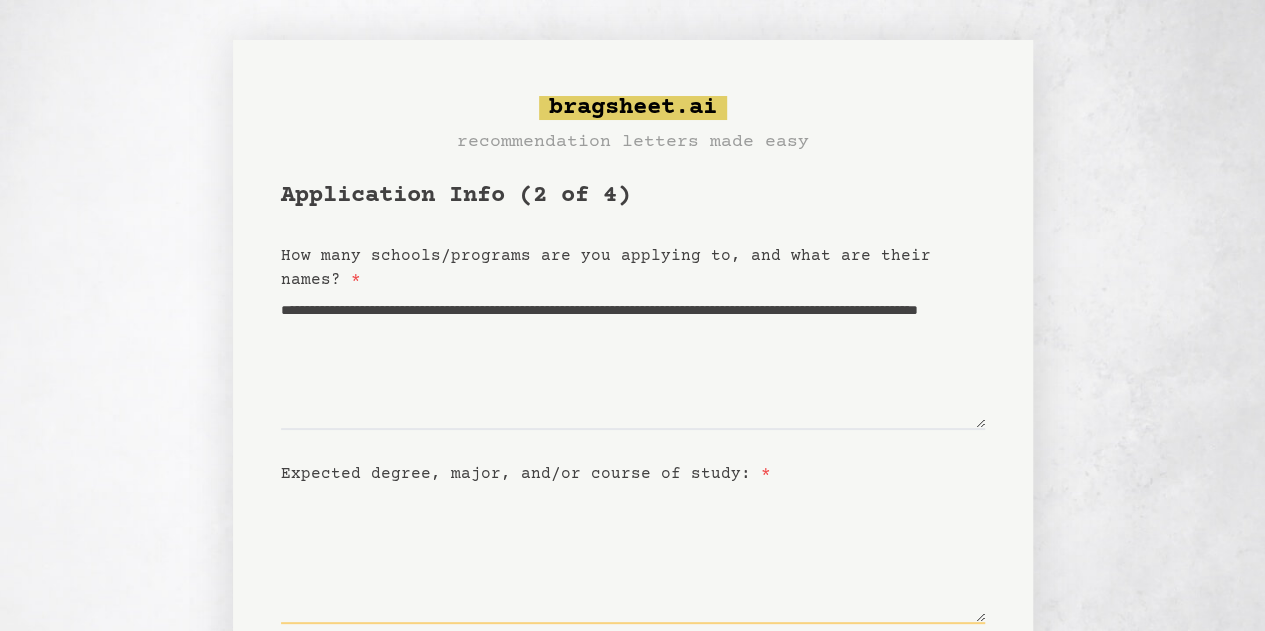click on "Expected degree, major, and/or course of study:   *" at bounding box center (633, 555) 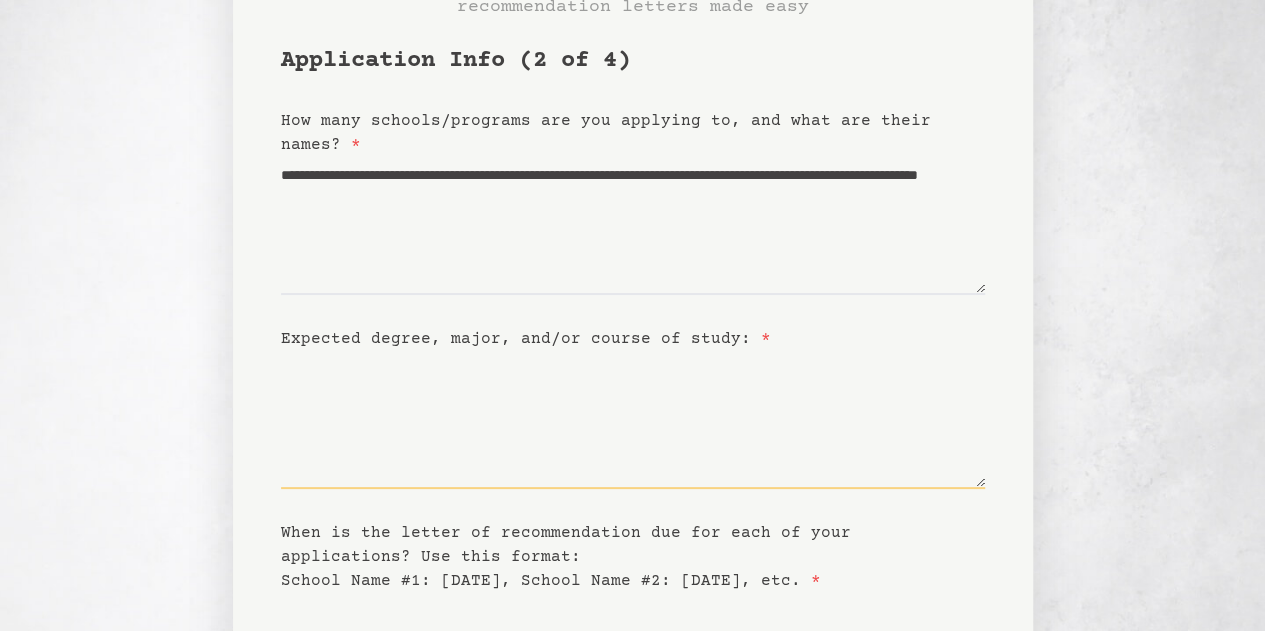scroll, scrollTop: 134, scrollLeft: 0, axis: vertical 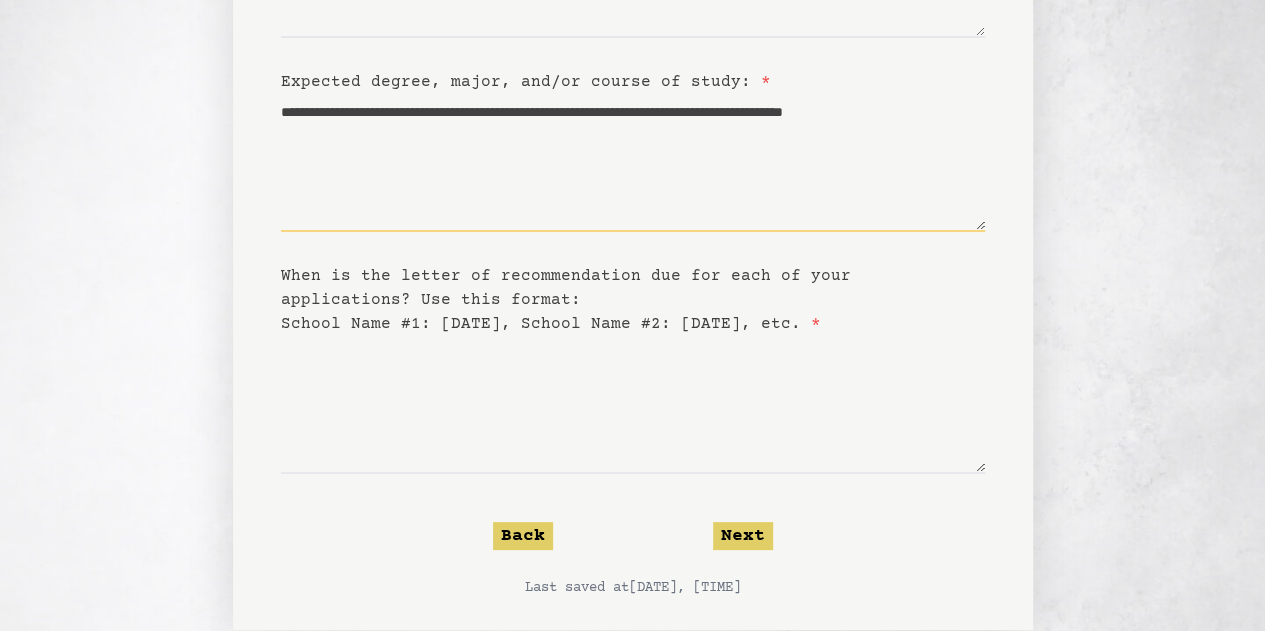 type on "**********" 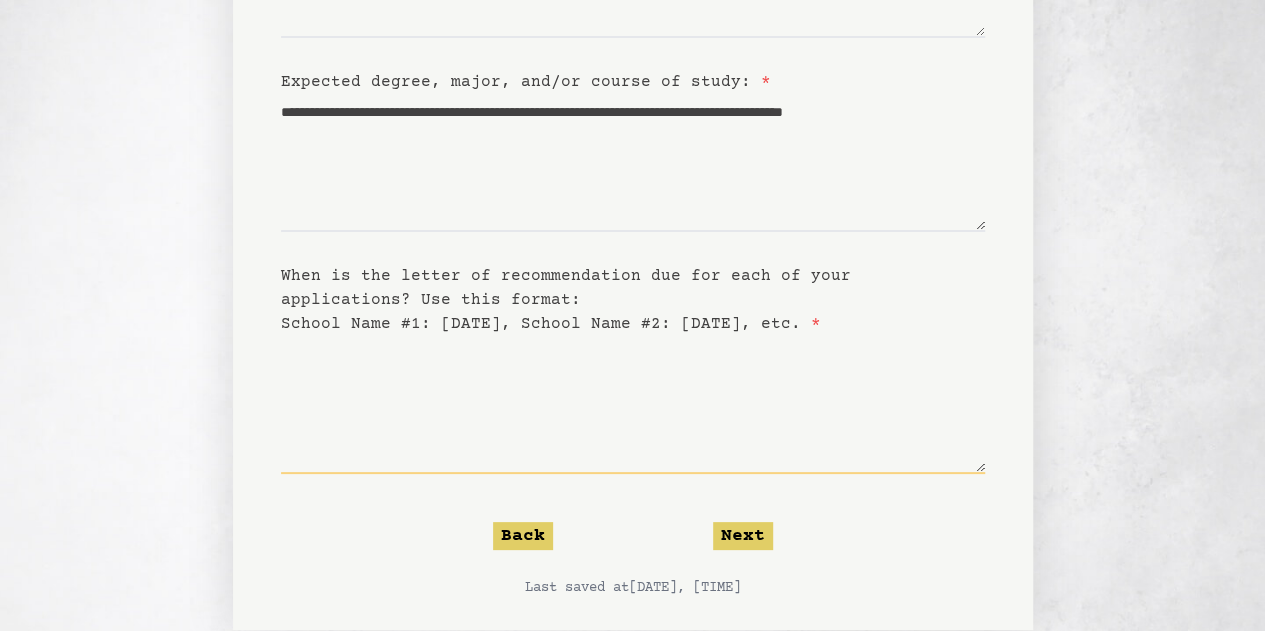 click on "When is the letter of recommendation due for each of your
applications? Use this format: School Name #1: [DATE],
School Name #2: [DATE], etc.   *" at bounding box center [633, 405] 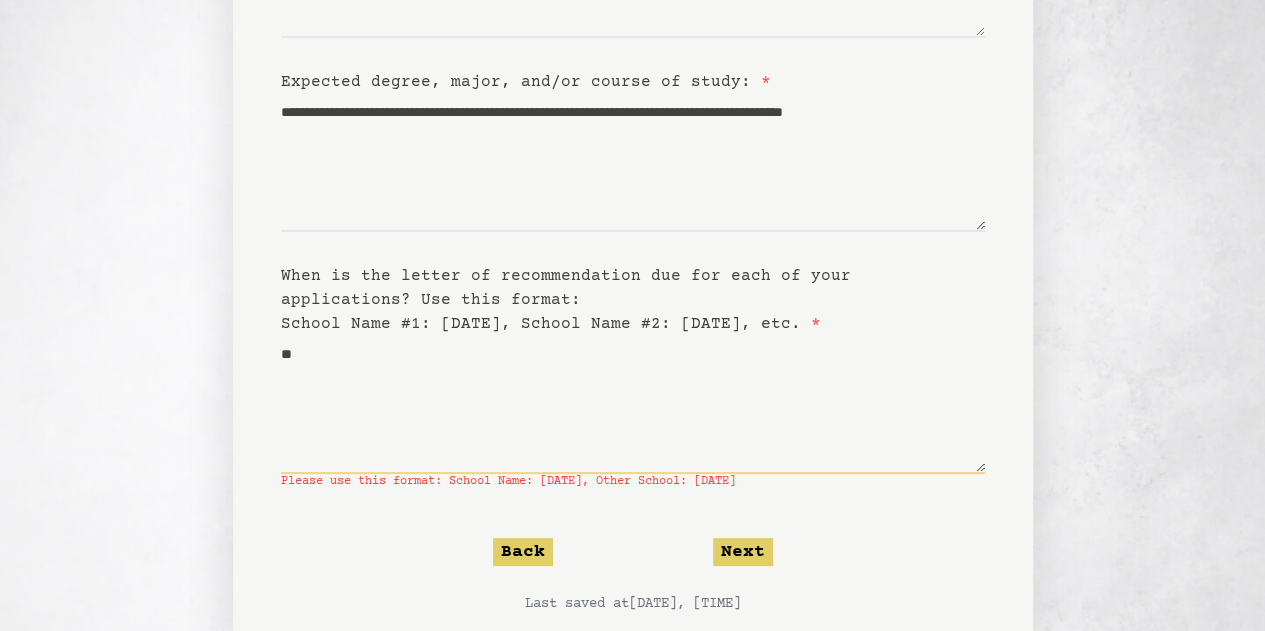 type on "*" 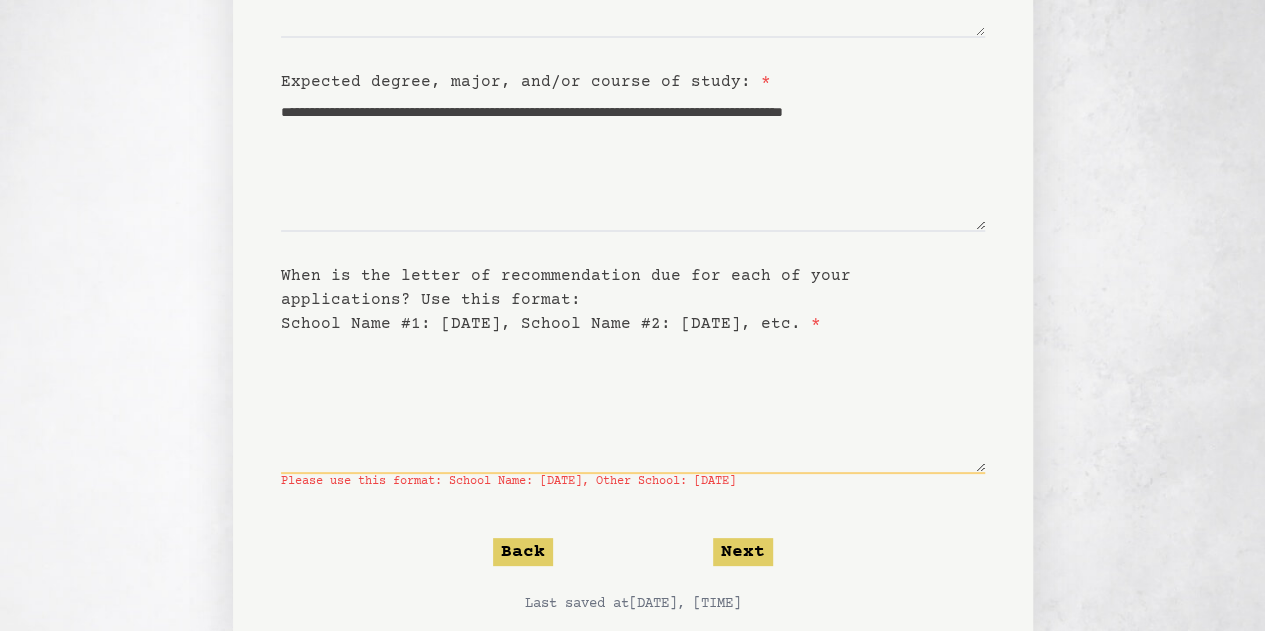 type on "*" 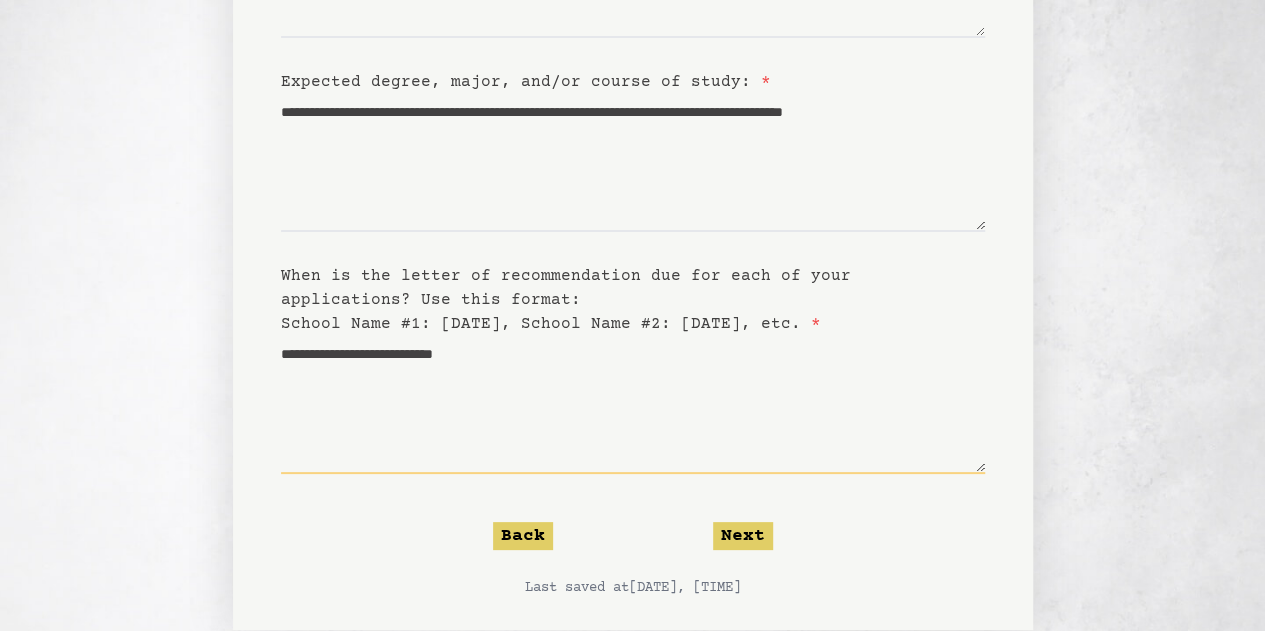 scroll, scrollTop: 406, scrollLeft: 0, axis: vertical 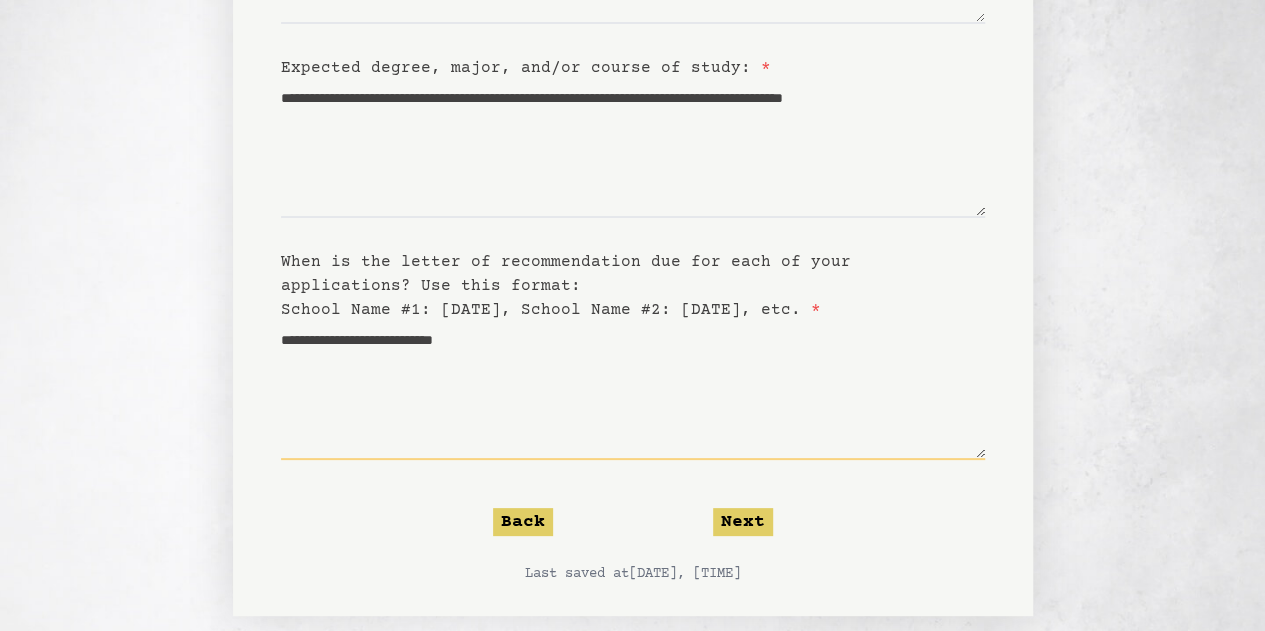 type on "**********" 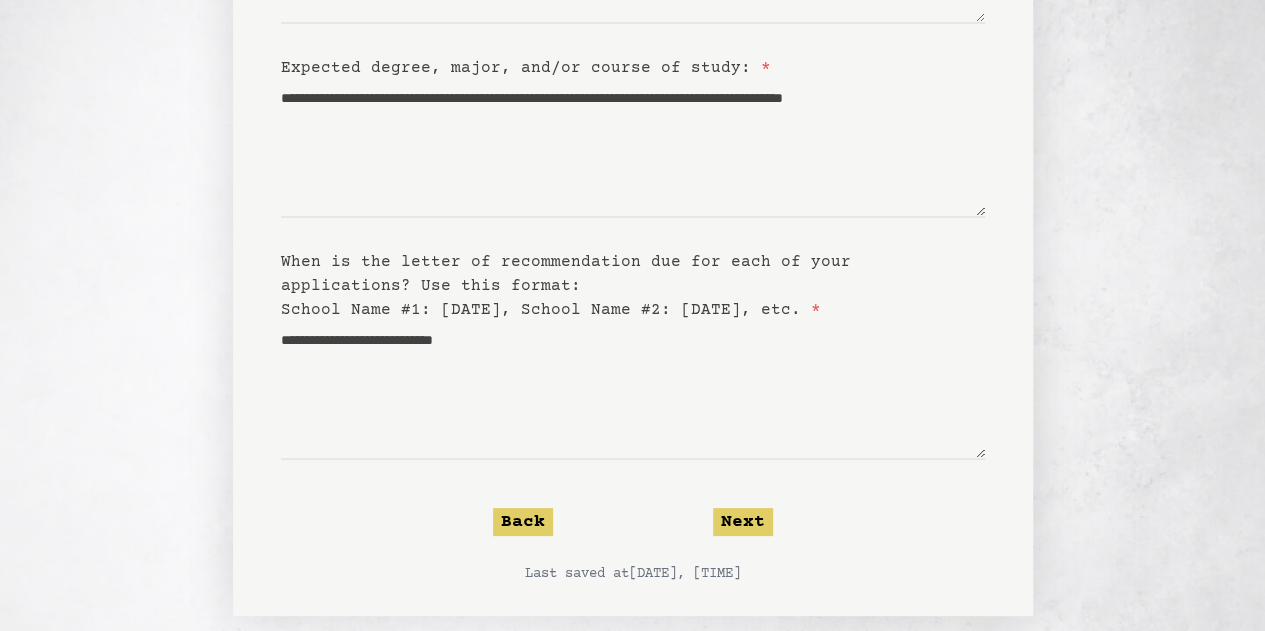 click on "**********" at bounding box center (633, 179) 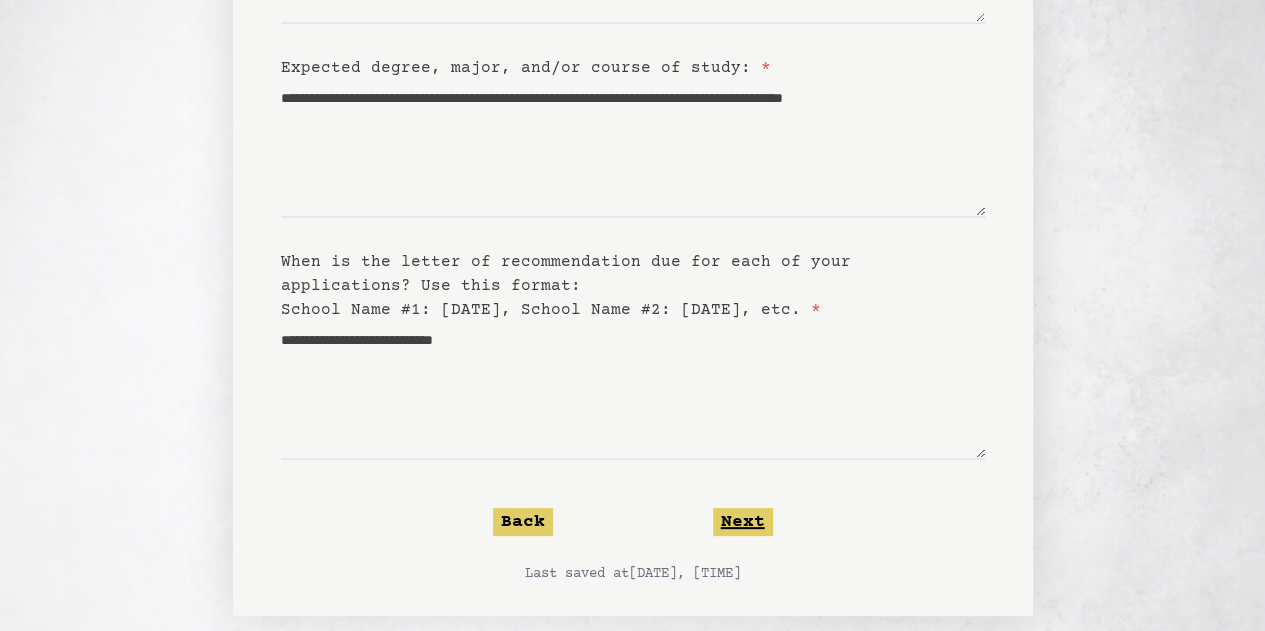 click on "Next" 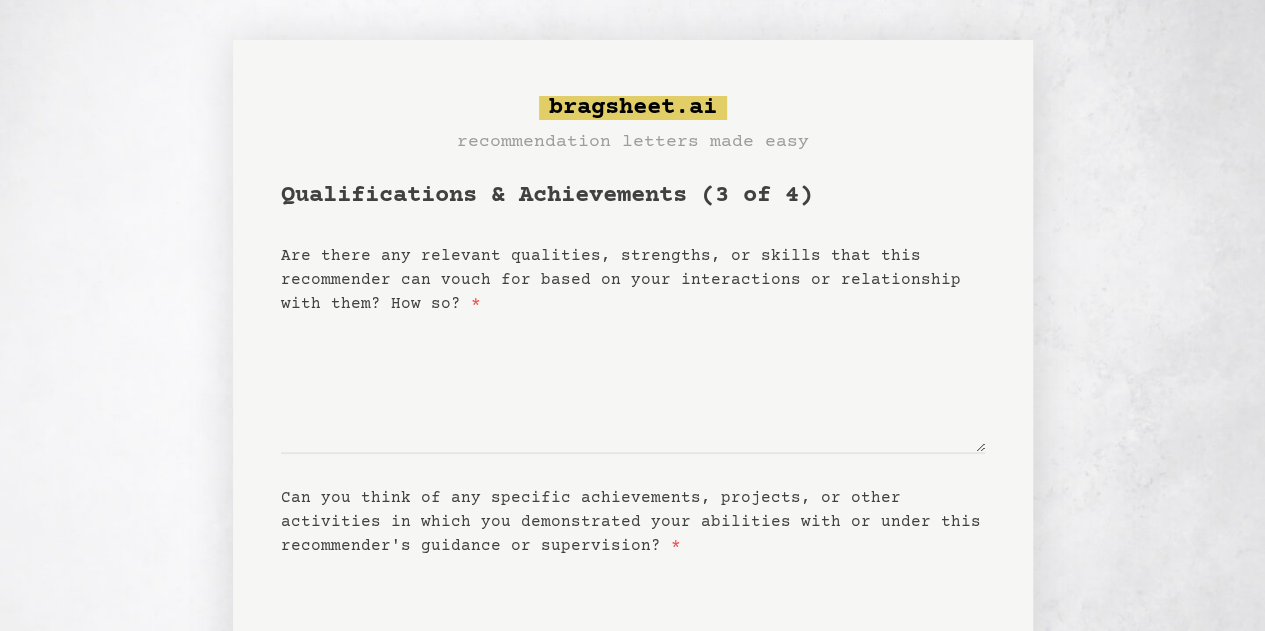 scroll, scrollTop: 1, scrollLeft: 0, axis: vertical 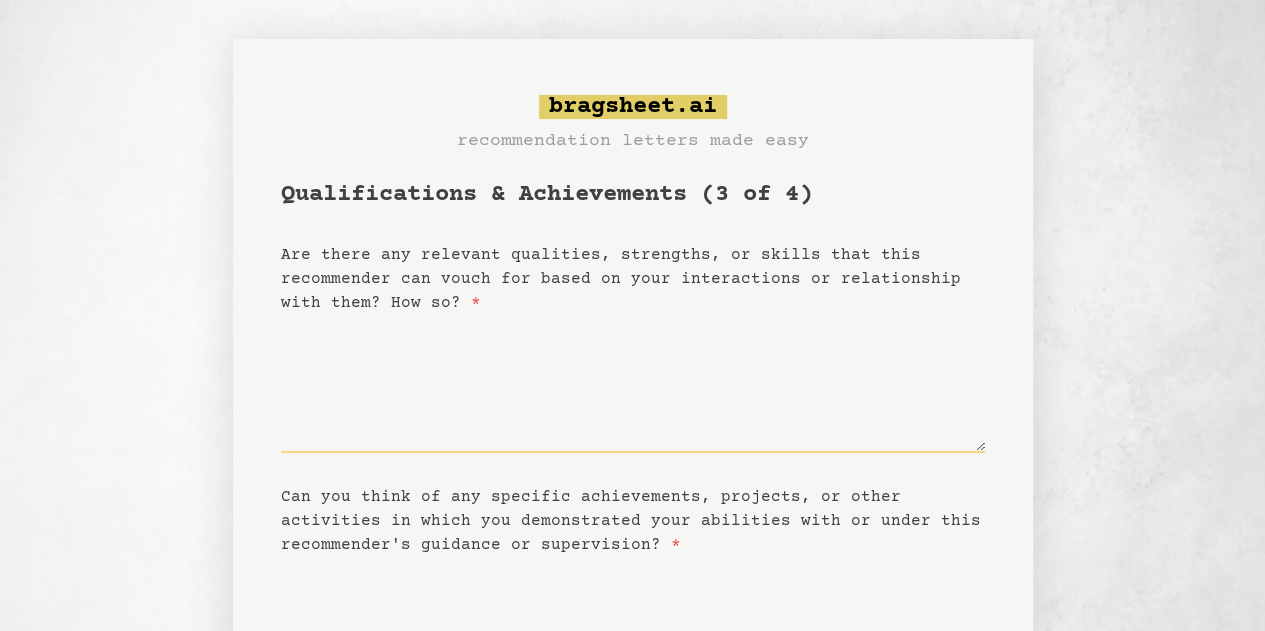 click on "Are there any relevant qualities, strengths, or skills that this
recommender can vouch for based on your interactions or
relationship with them? How so?   *" at bounding box center [633, 384] 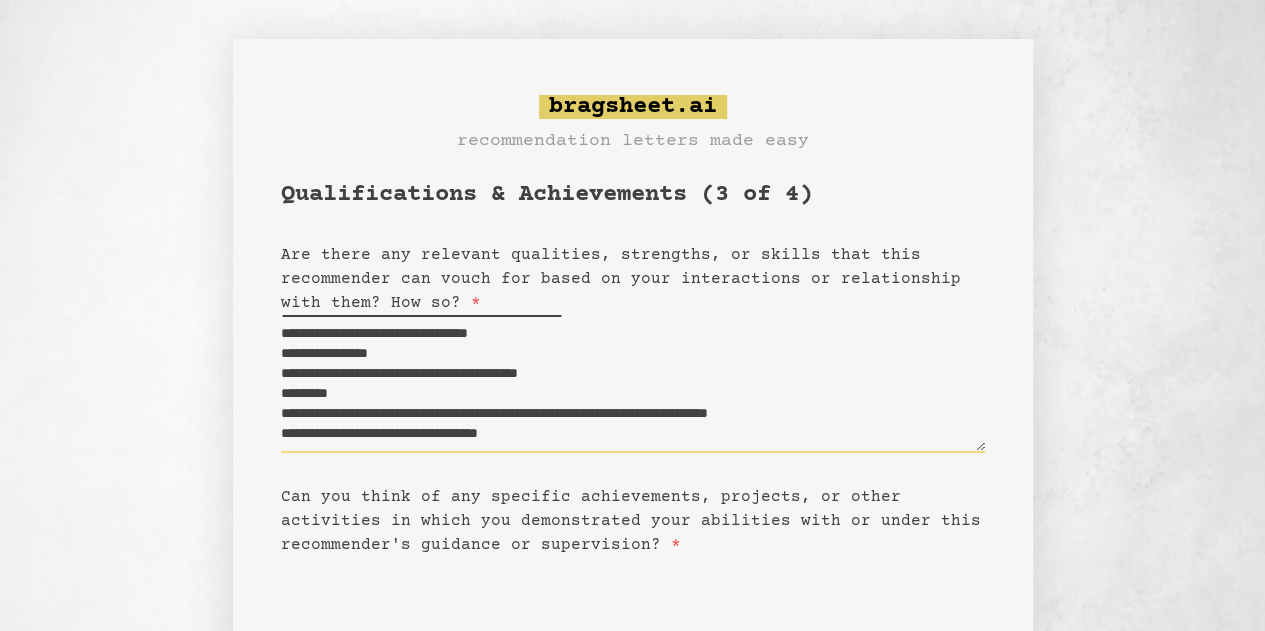 scroll, scrollTop: 260, scrollLeft: 0, axis: vertical 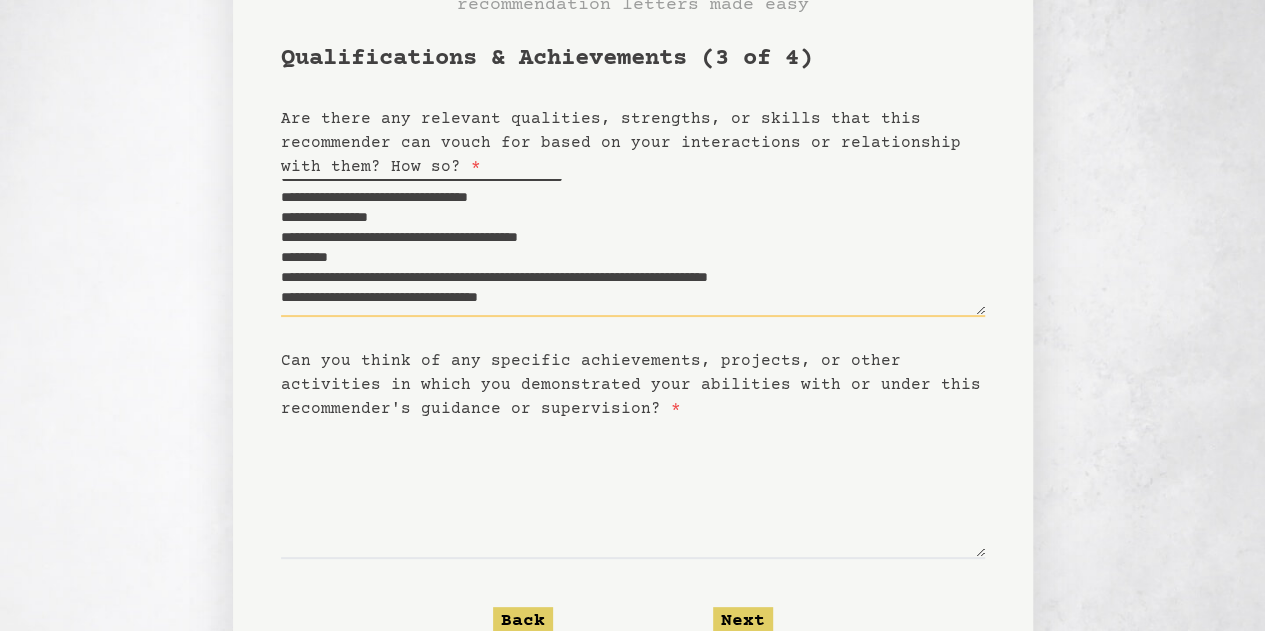 type on "**********" 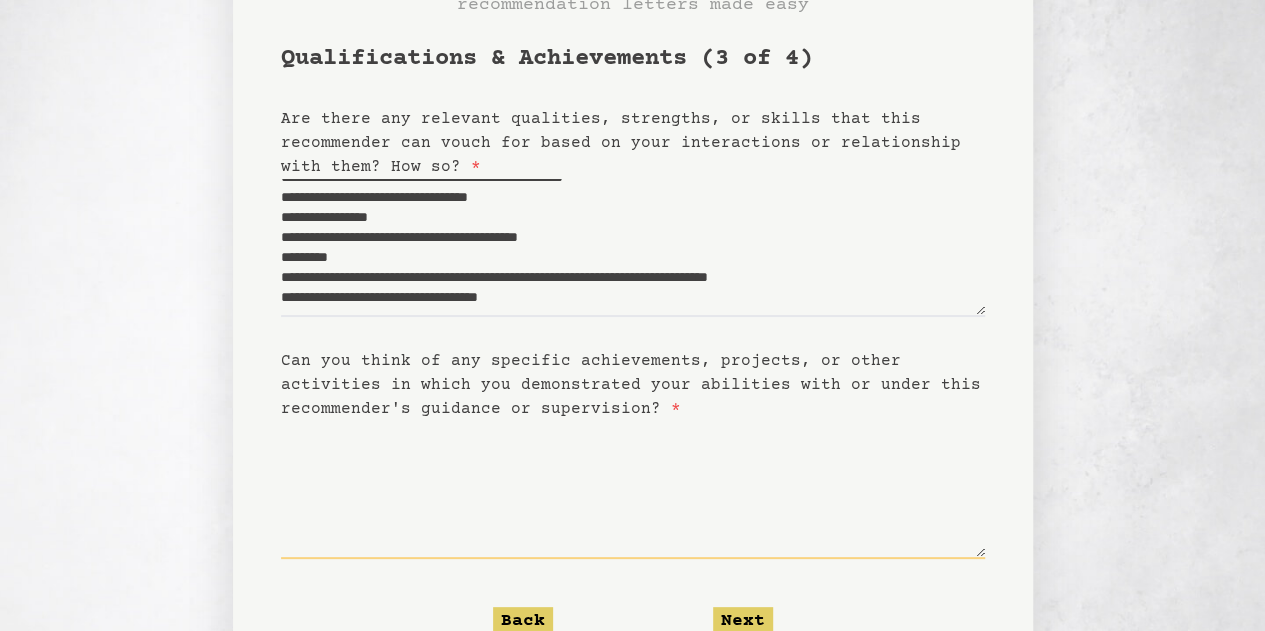 click on "Can you think of any specific achievements, projects, or other
activities in which you demonstrated your abilities with or
under this recommender's guidance or supervision?   *" at bounding box center (633, 490) 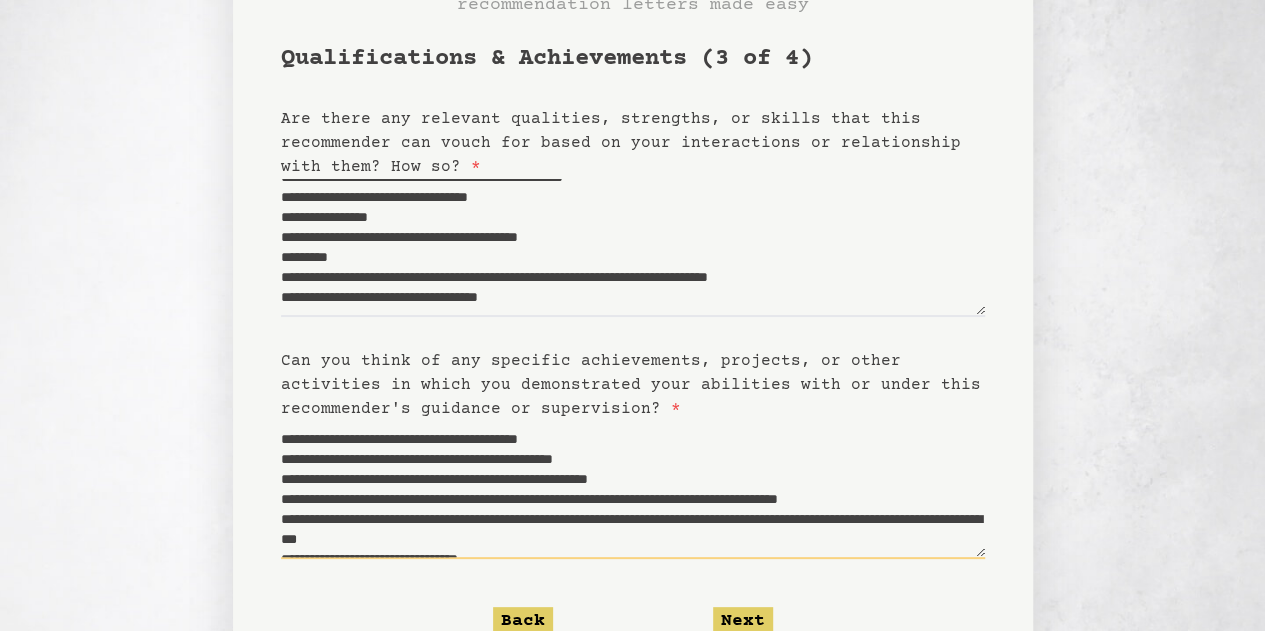scroll, scrollTop: 89, scrollLeft: 0, axis: vertical 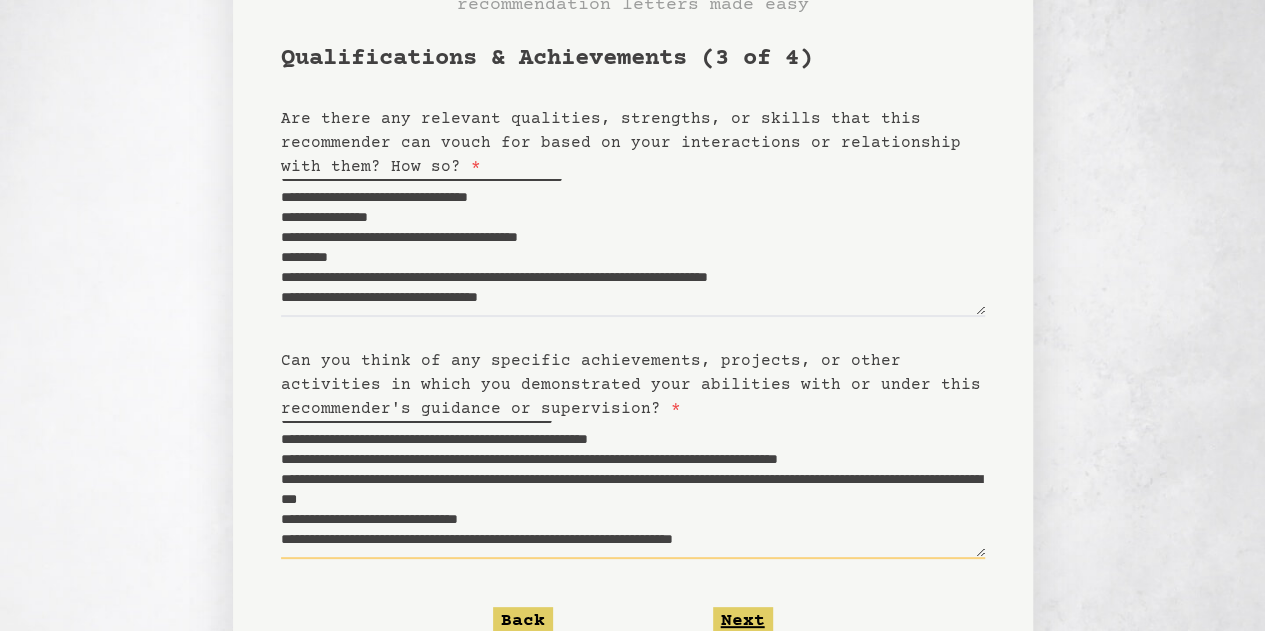 type on "**********" 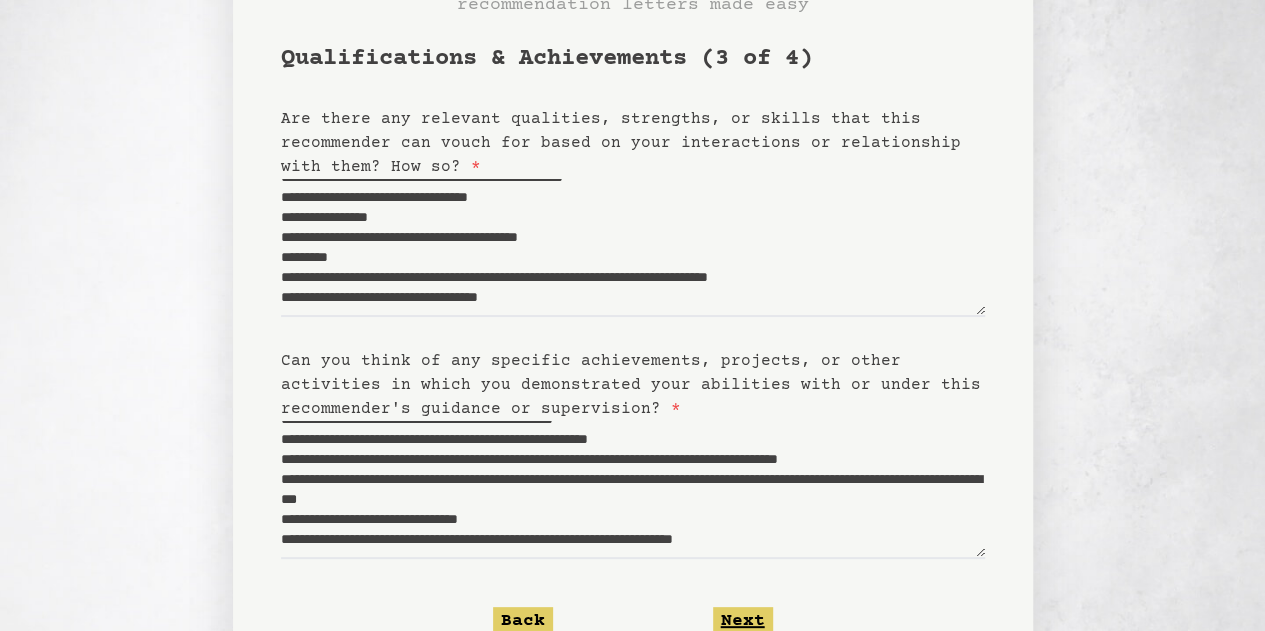 click on "Next" 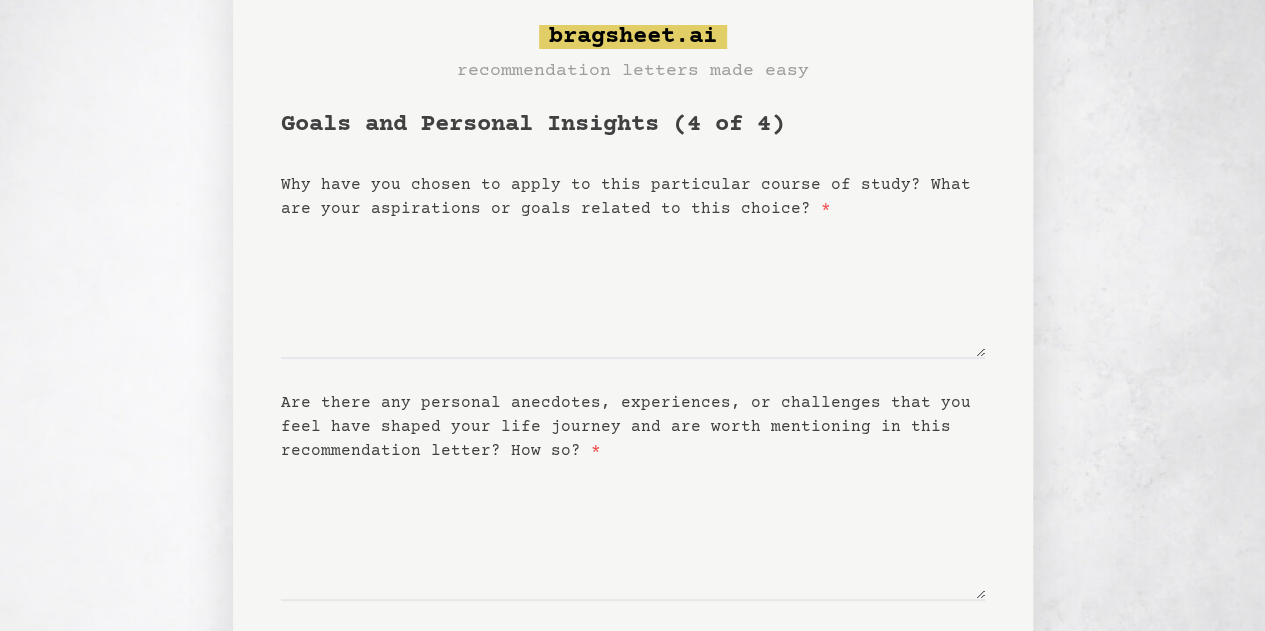 scroll, scrollTop: 0, scrollLeft: 0, axis: both 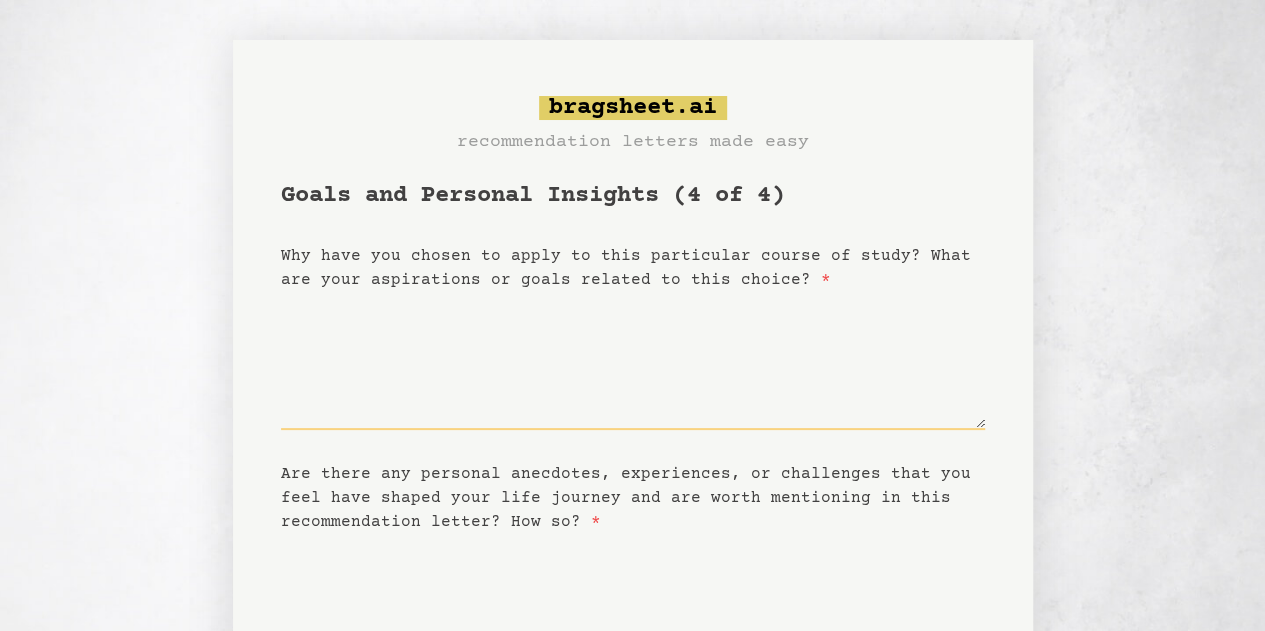 click on "Why have you chosen to apply to this particular course of study?
What are your aspirations or goals related to this choice?   *" at bounding box center (633, 361) 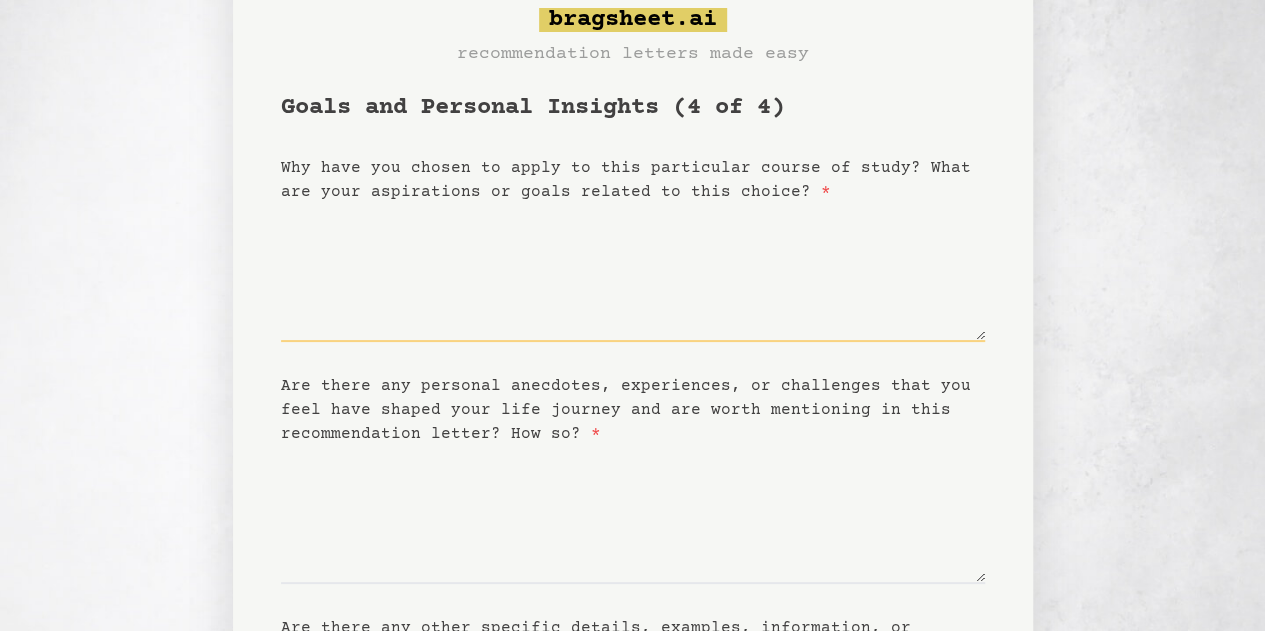 scroll, scrollTop: 86, scrollLeft: 0, axis: vertical 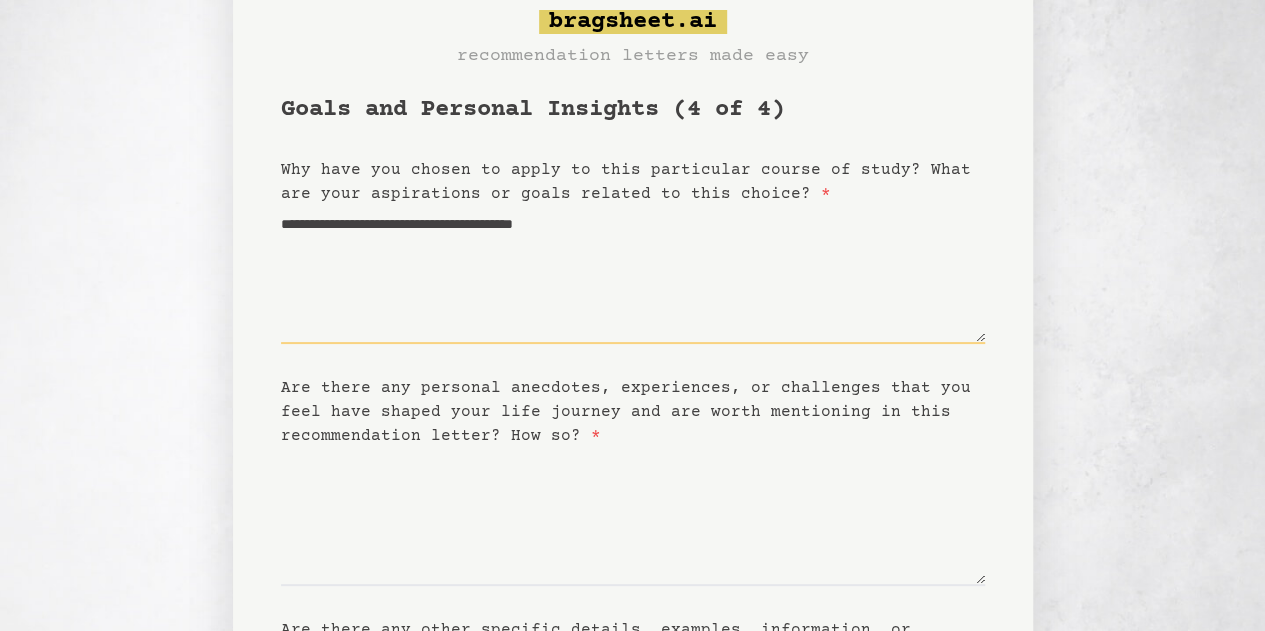 type on "**********" 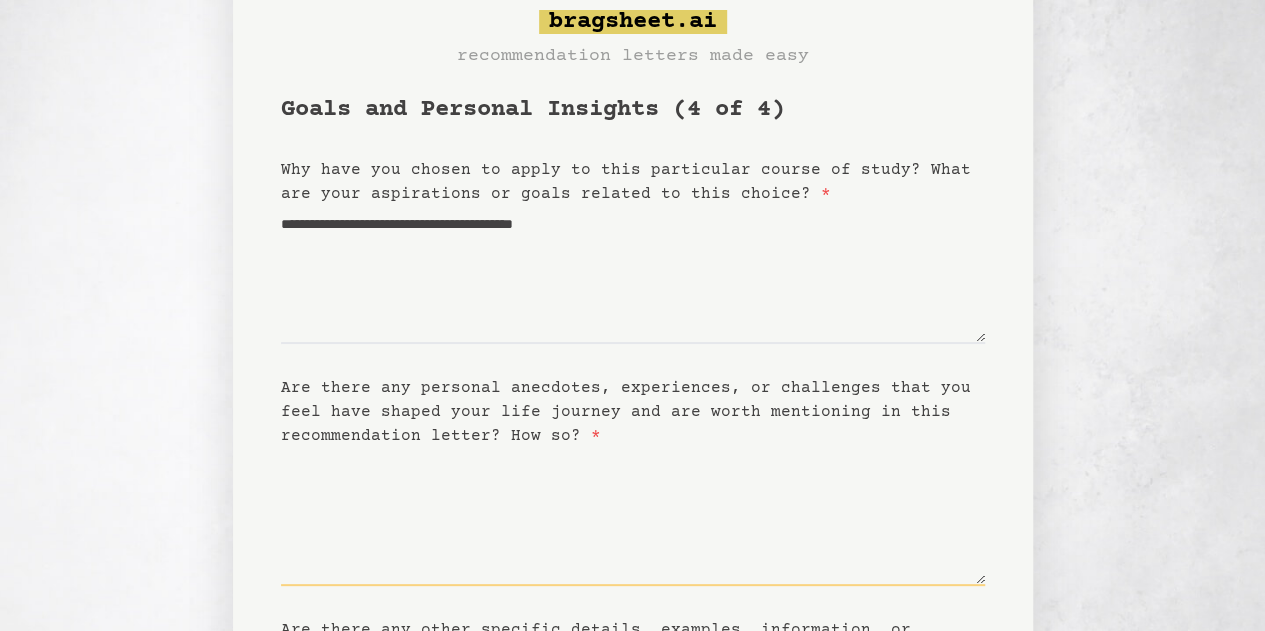 click on "Are there any personal anecdotes, experiences, or challenges
that you feel have shaped your life journey and are worth
mentioning in this recommendation letter? How so?   *" at bounding box center [633, 517] 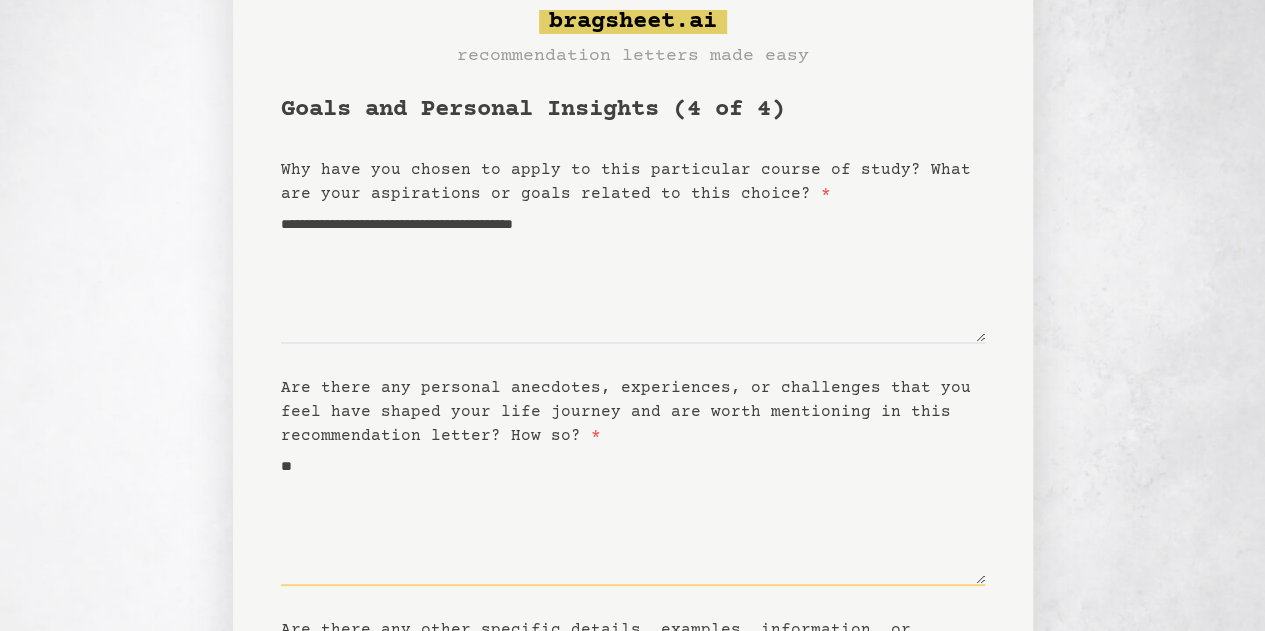 type on "*" 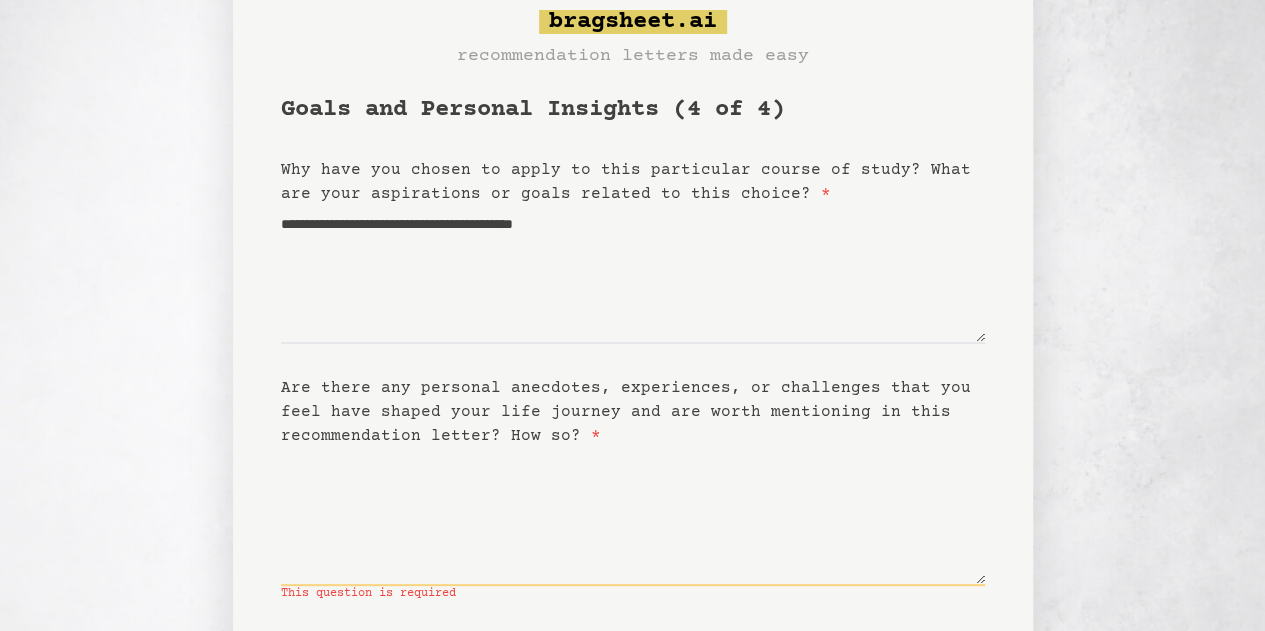 paste on "**********" 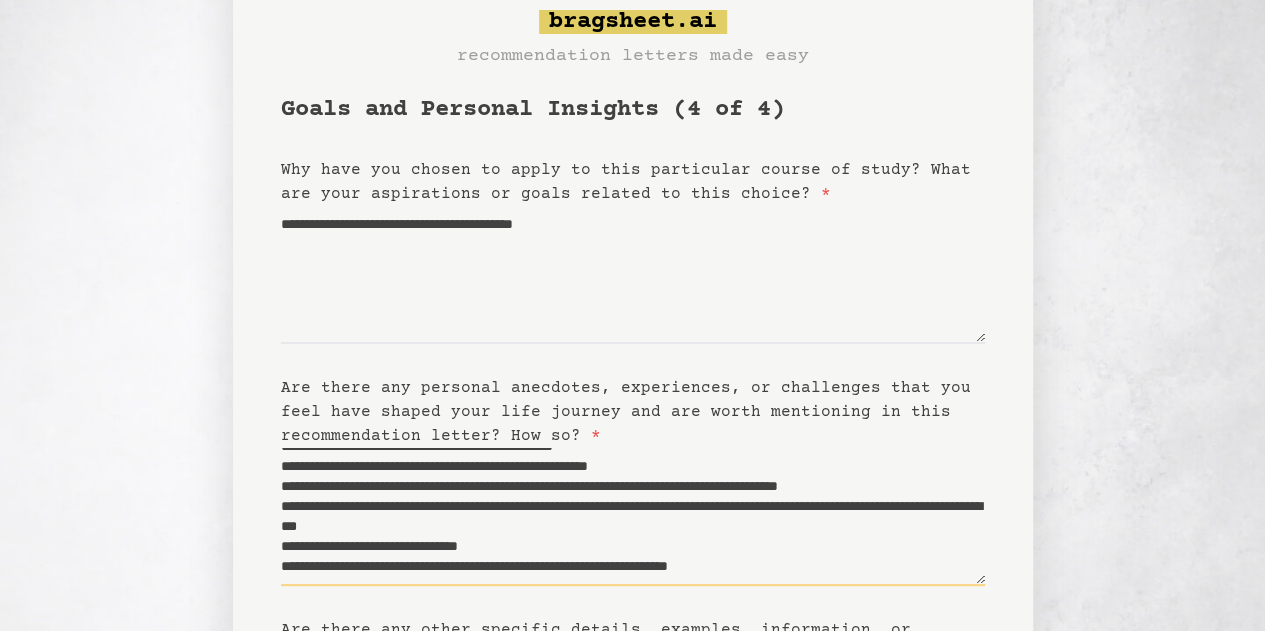 scroll, scrollTop: 80, scrollLeft: 0, axis: vertical 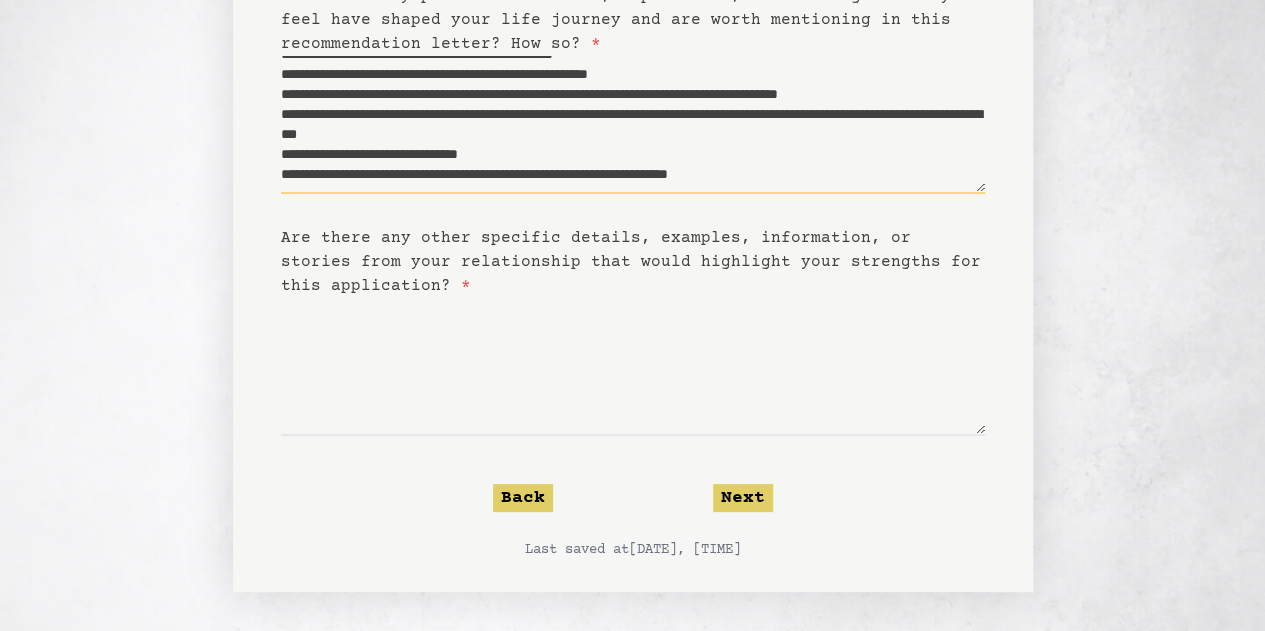 type on "**********" 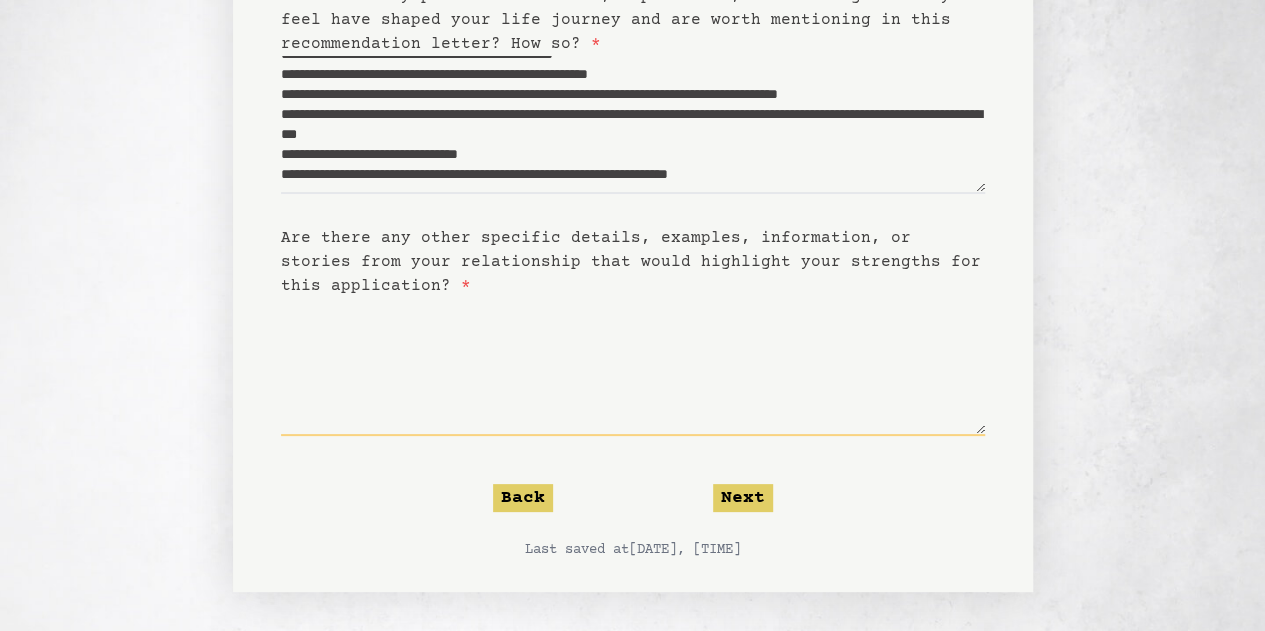 click on "Are there any other specific details, examples, information, or
stories from your relationship that would highlight your
strengths for this application?   *" at bounding box center [633, 367] 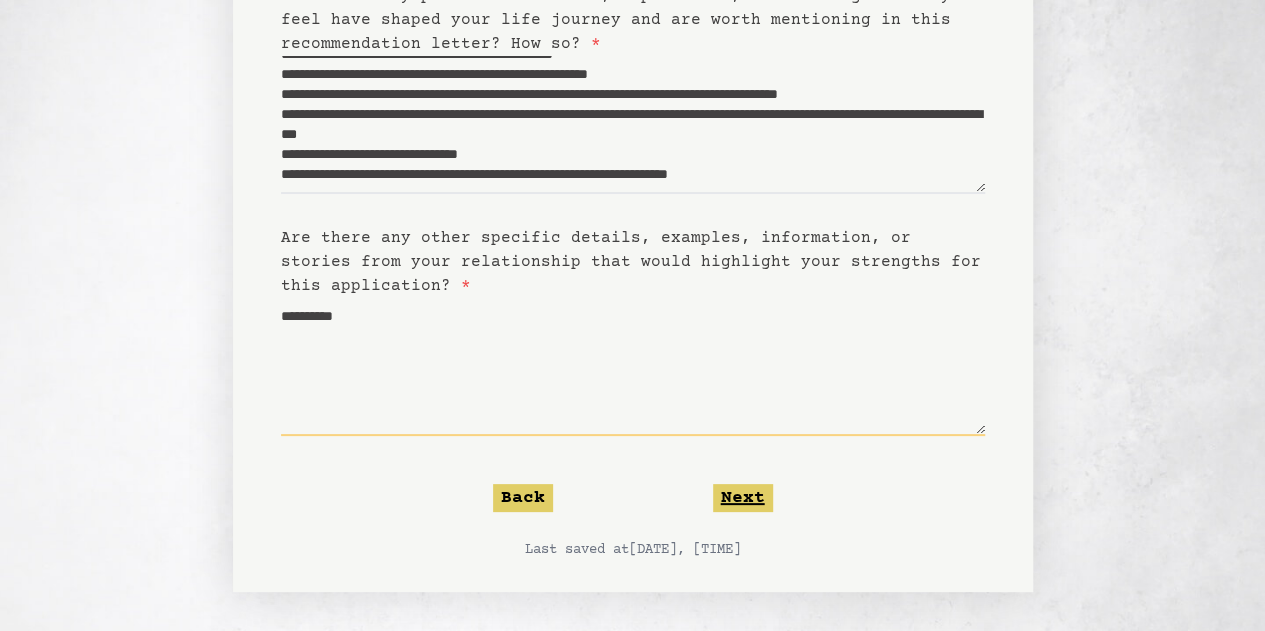 type on "**********" 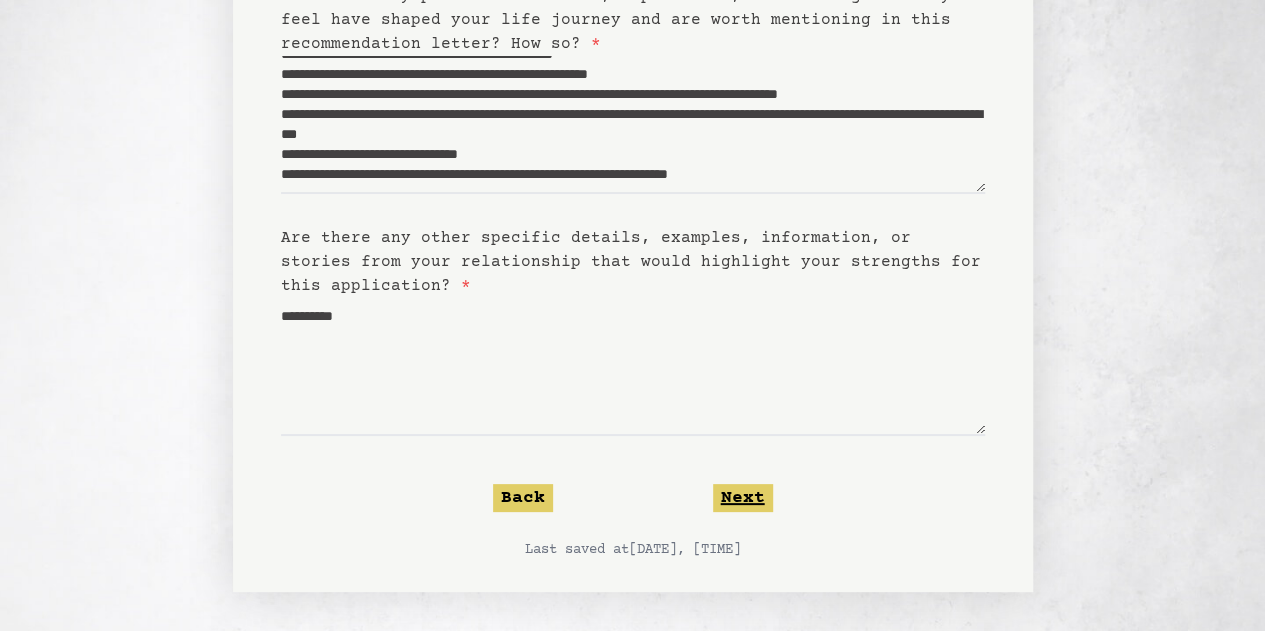 click on "Next" 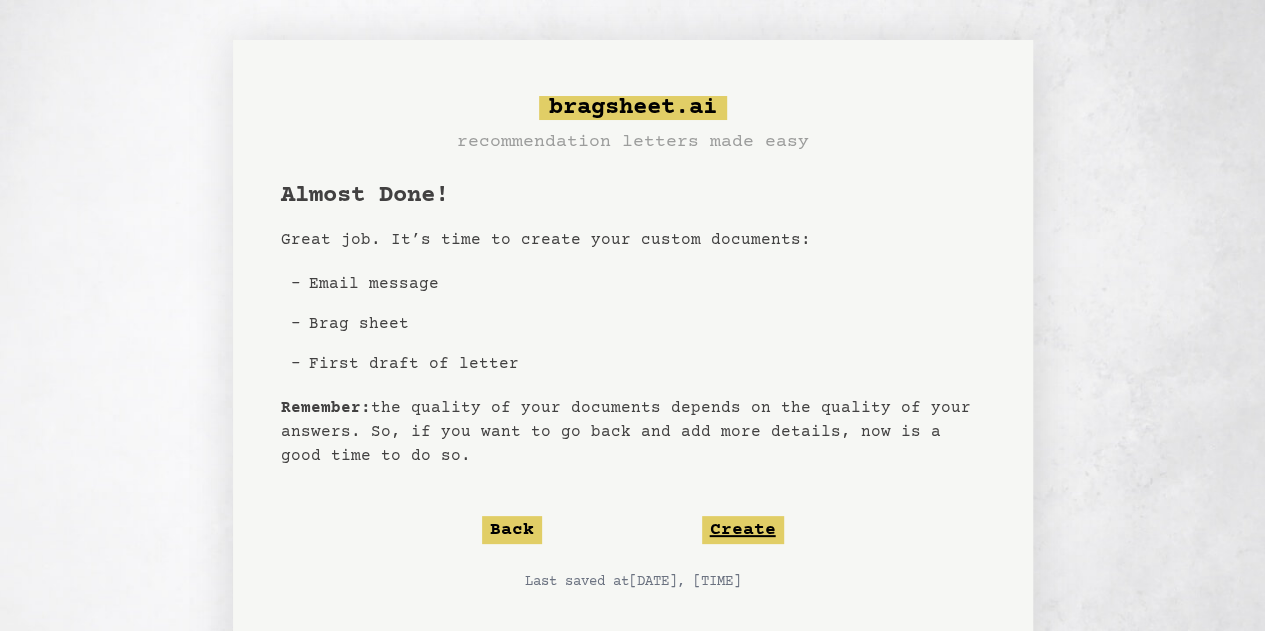 click on "Create" 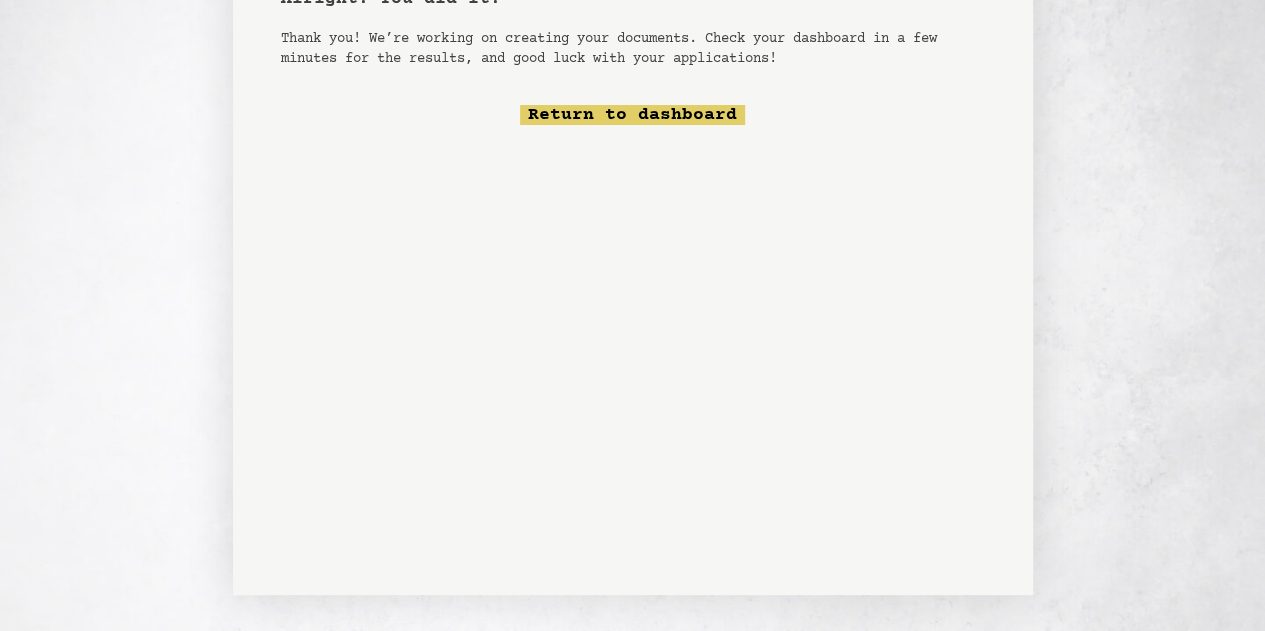 scroll, scrollTop: 198, scrollLeft: 0, axis: vertical 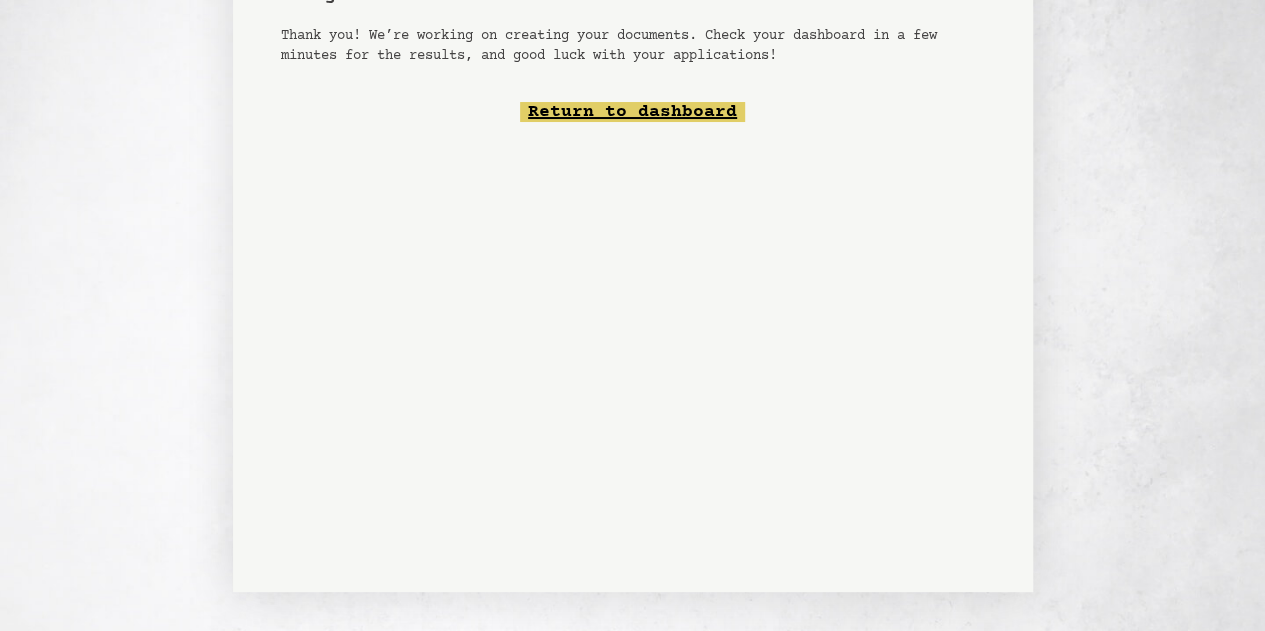 click on "Return to dashboard" at bounding box center [632, 112] 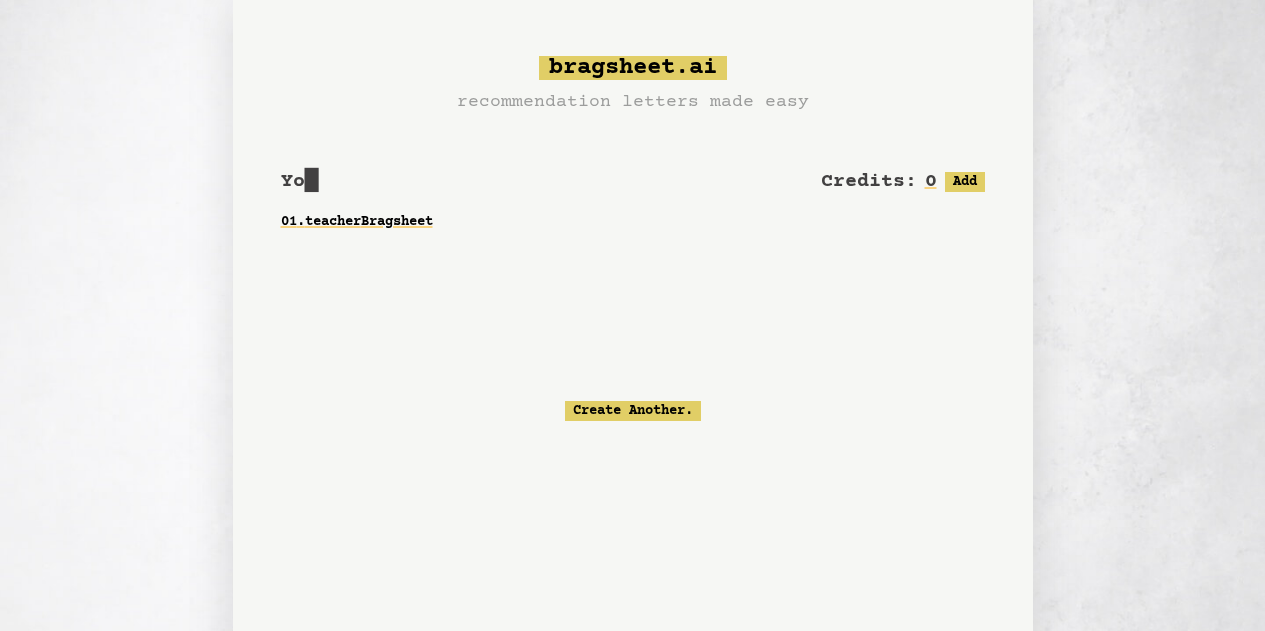 scroll, scrollTop: 0, scrollLeft: 0, axis: both 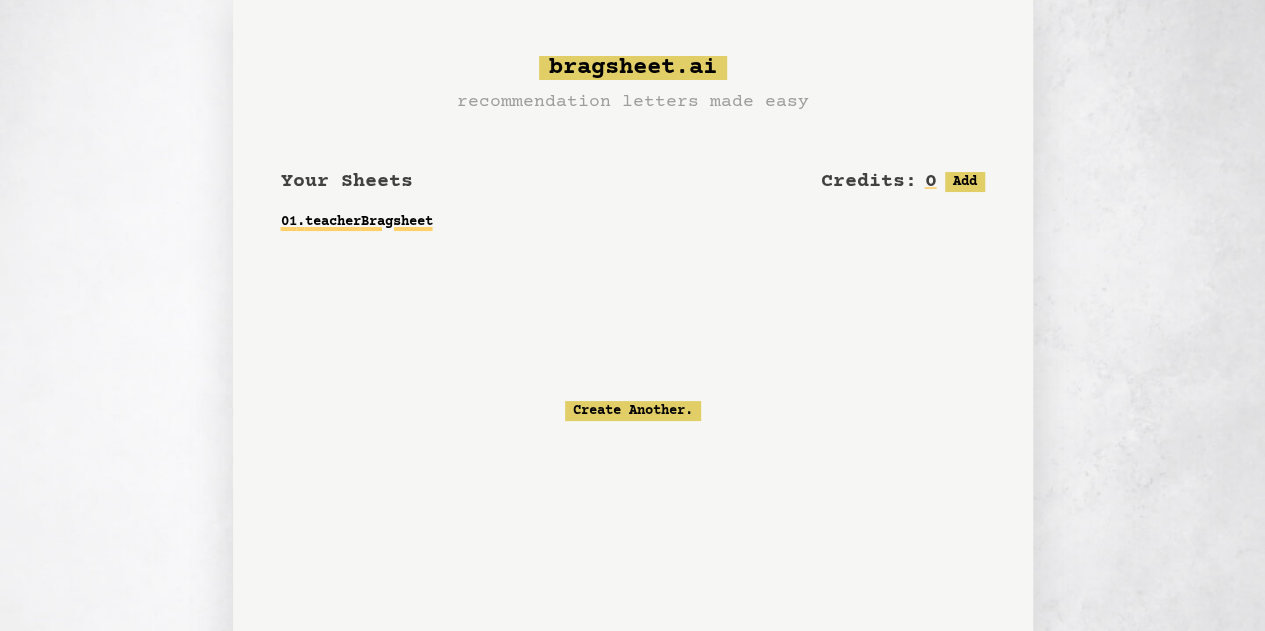 click on "01 .  teacher
Bragsheet" at bounding box center (633, 222) 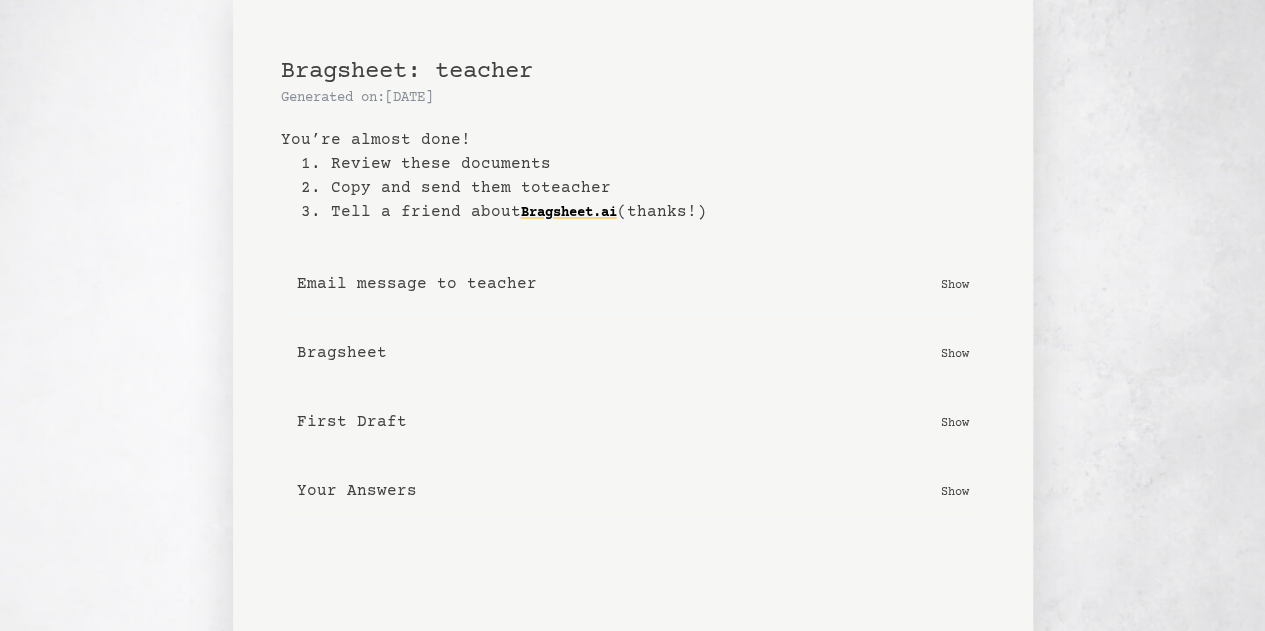 click on "Show" at bounding box center (955, 284) 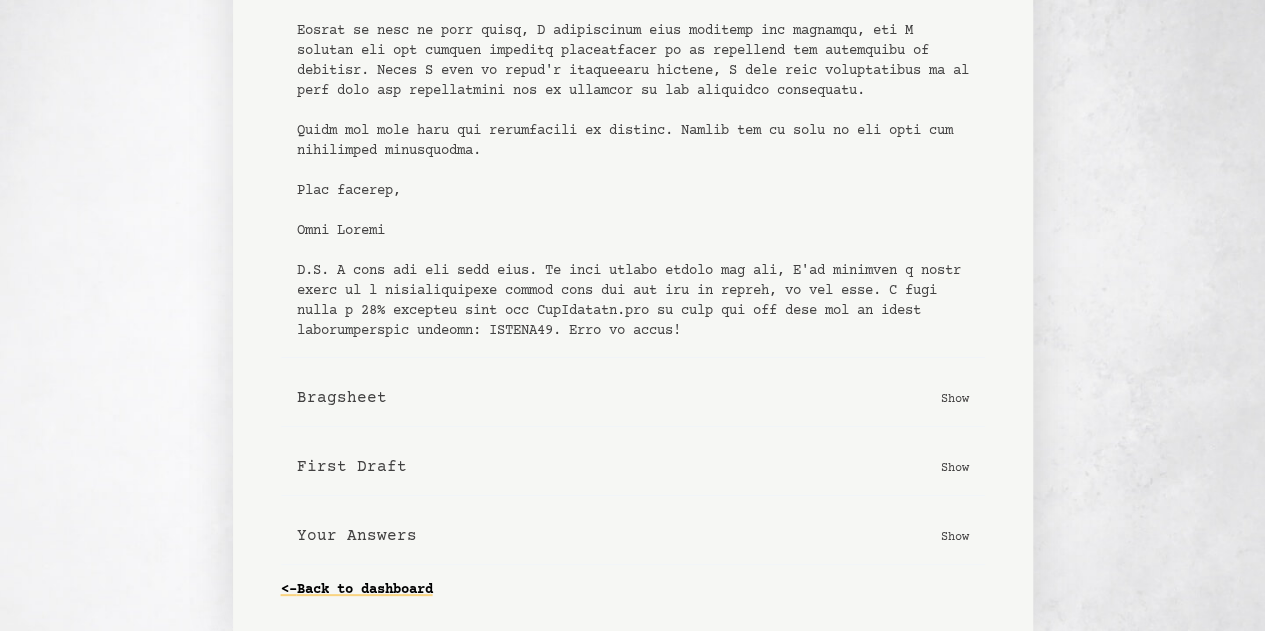 scroll, scrollTop: 532, scrollLeft: 0, axis: vertical 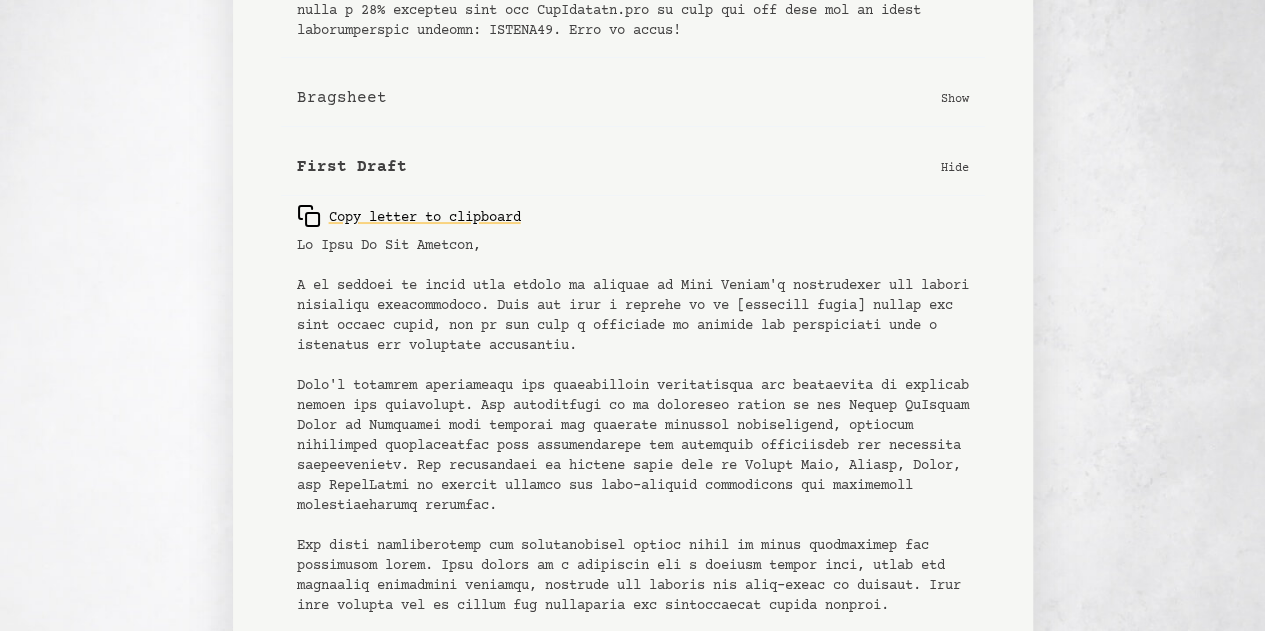click on "Hide" at bounding box center [955, 167] 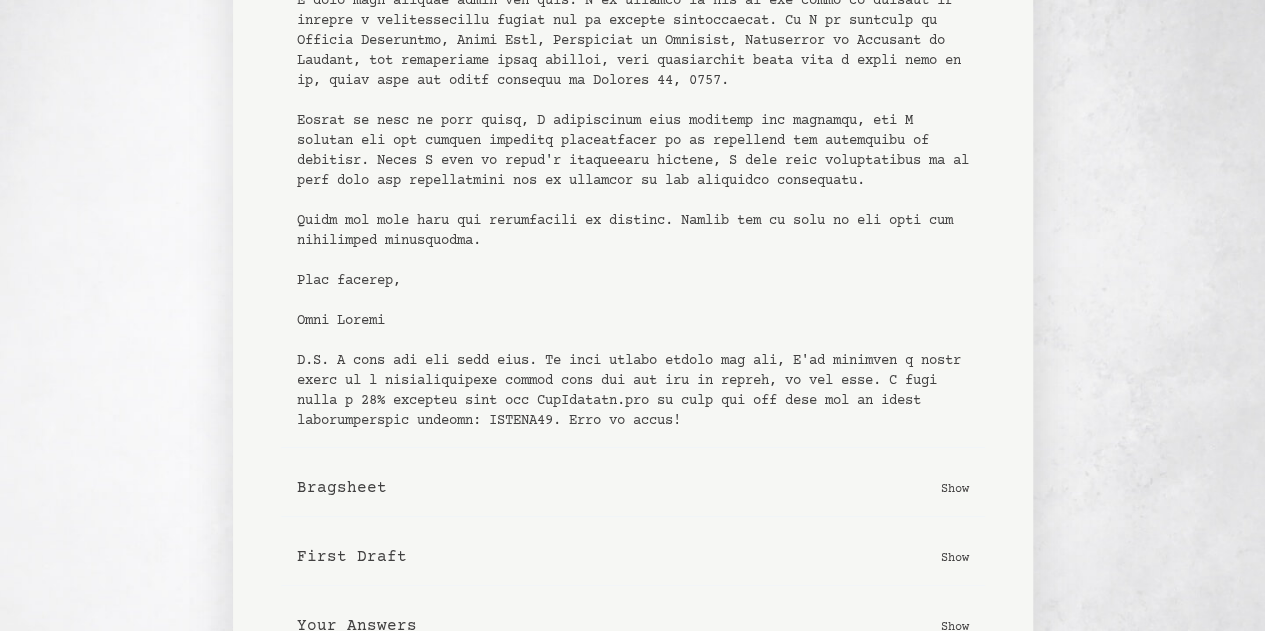 scroll, scrollTop: 342, scrollLeft: 0, axis: vertical 